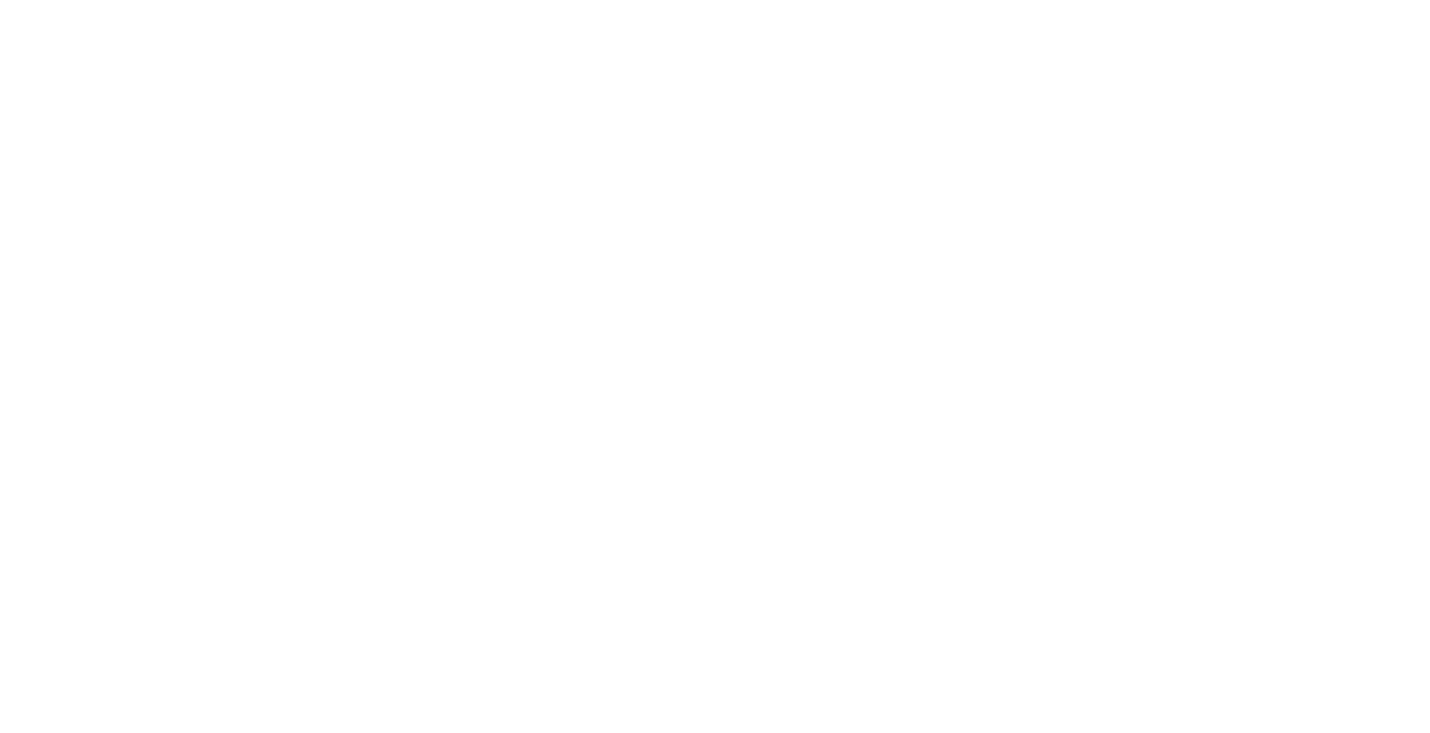 scroll, scrollTop: 0, scrollLeft: 0, axis: both 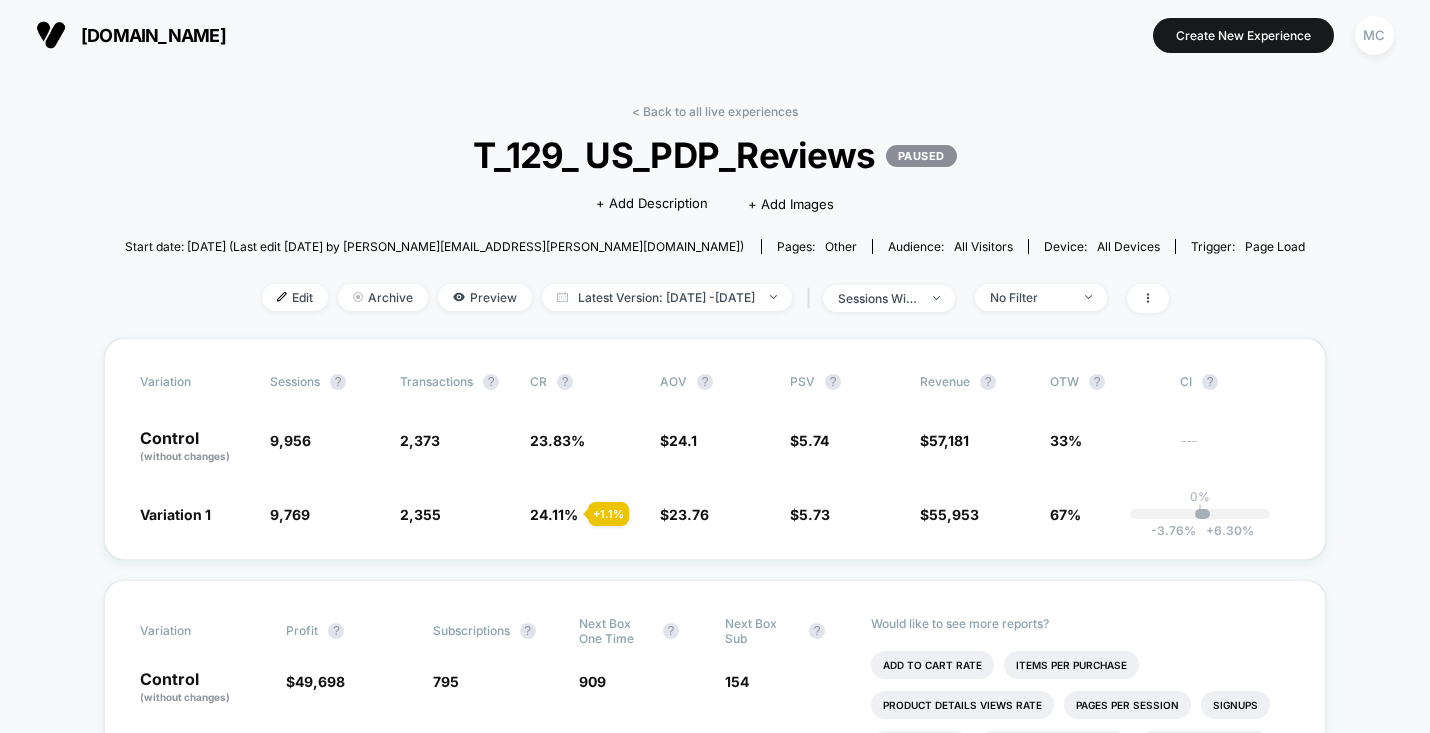 click on "< Back to all live experiences  T_129_ US_PDP_Reviews PAUSED Click to edit experience details + Add Description + Add Images Start date: [DATE] (Last edit [DATE] by [PERSON_NAME][EMAIL_ADDRESS][PERSON_NAME][DOMAIN_NAME]) Pages: other Audience: All Visitors Device: all devices Trigger: Page Load Edit Archive  Preview Latest Version:     [DATE]    -    [DATE] |   sessions with impression   No Filter" at bounding box center (715, 221) 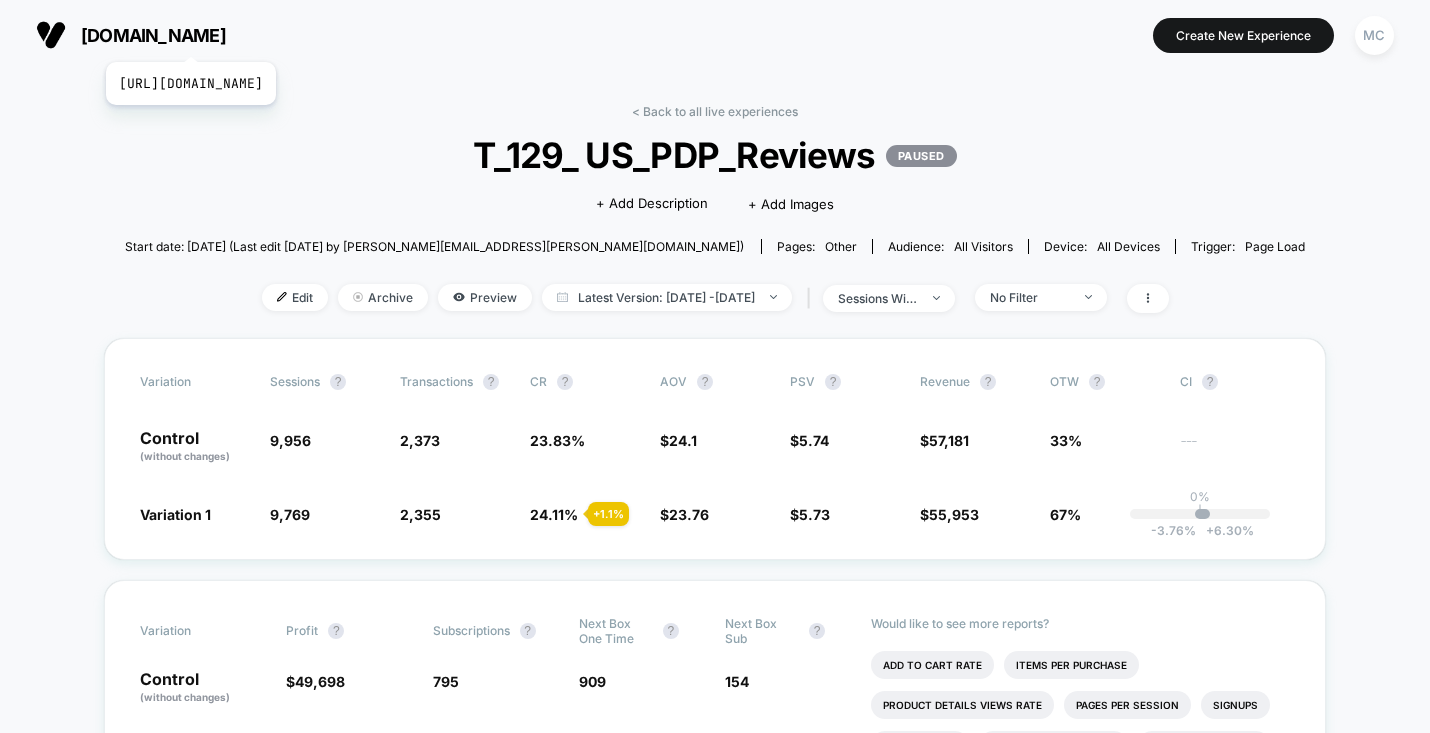 click on "[DOMAIN_NAME]" at bounding box center (153, 35) 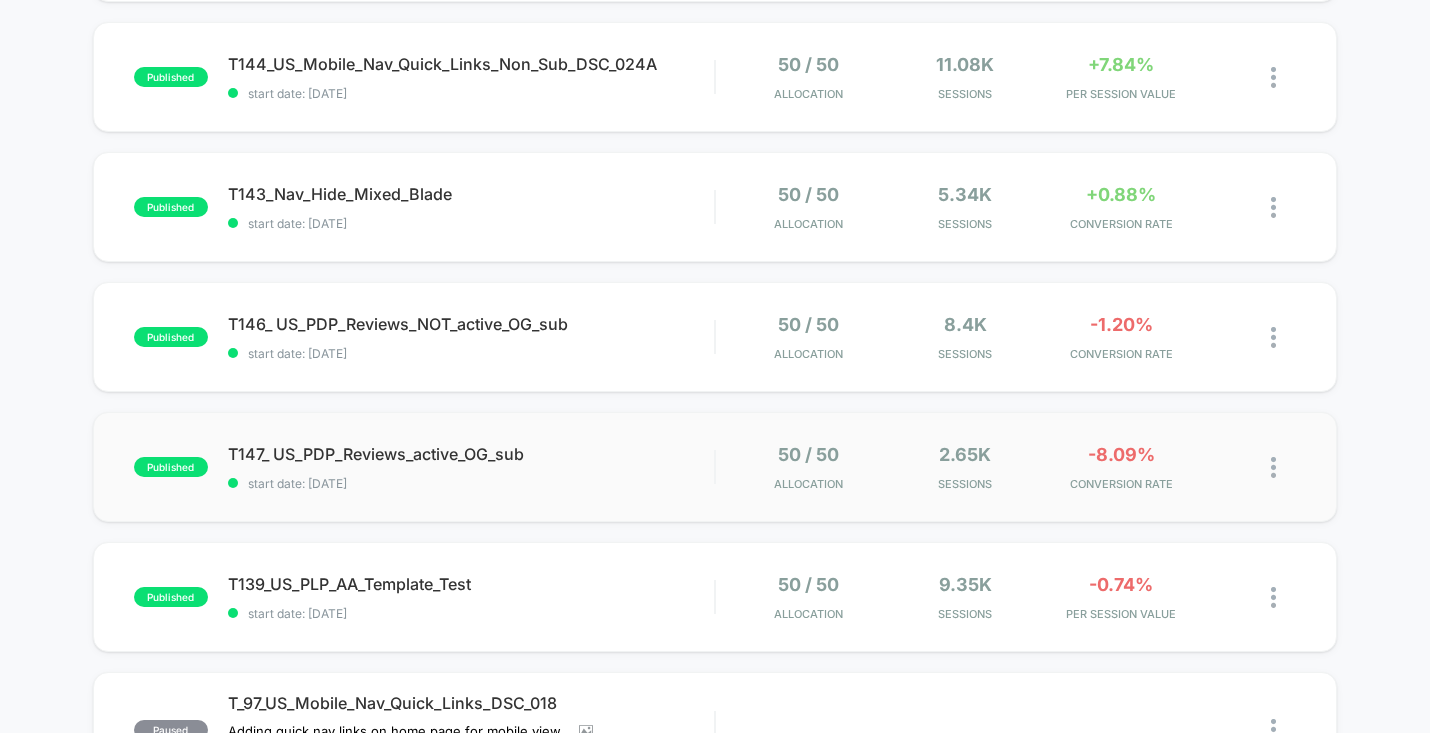 scroll, scrollTop: 353, scrollLeft: 0, axis: vertical 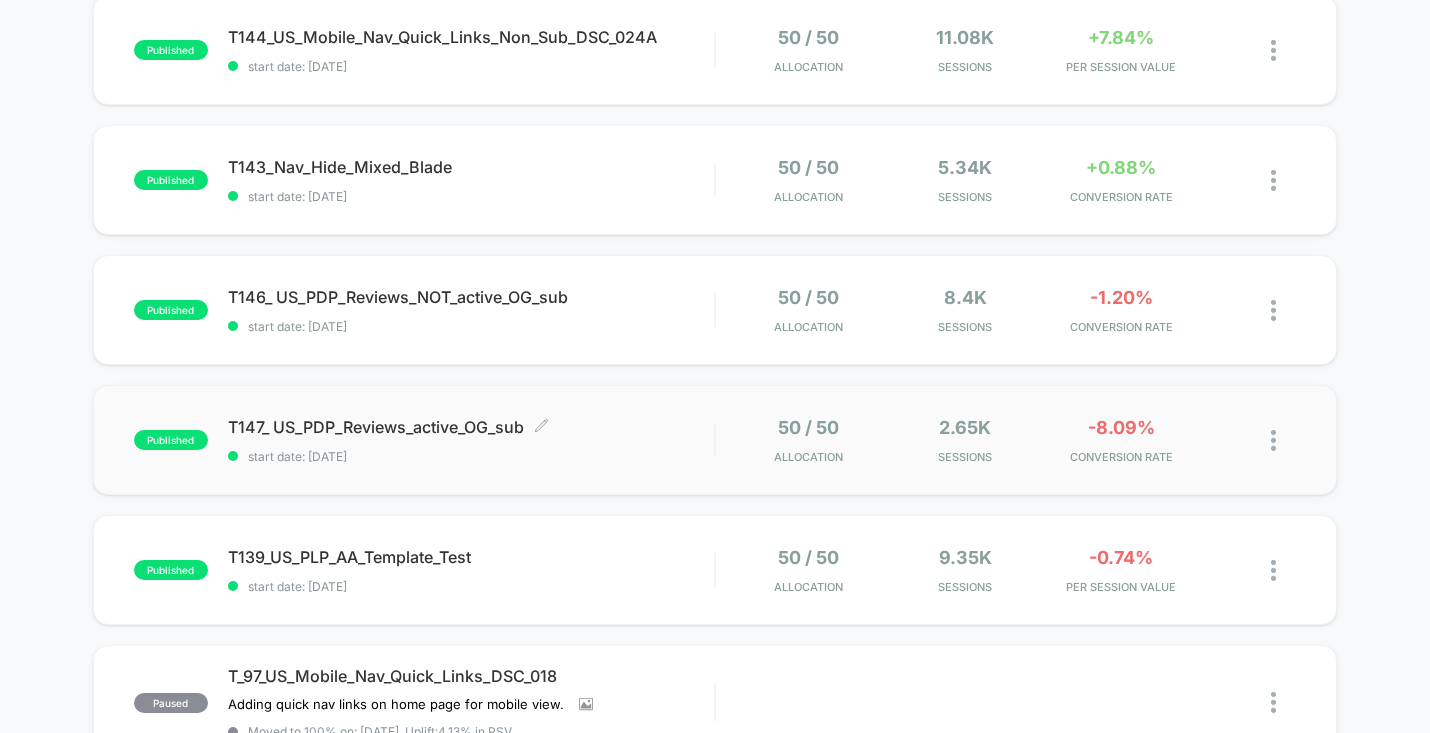 click on "T147_ US_PDP_Reviews_active_OG_sub Click to edit experience details Click to edit experience details start date: [DATE]" at bounding box center [471, 440] 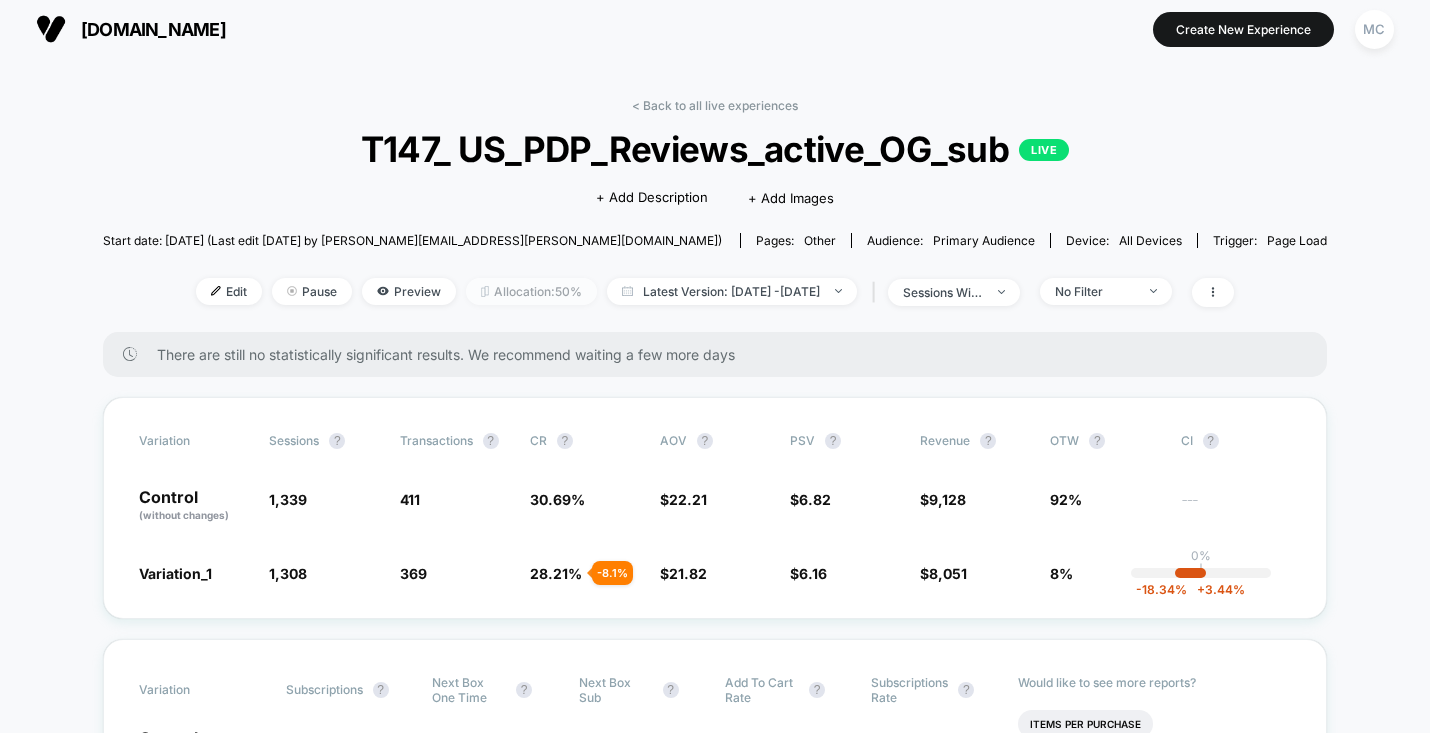 scroll, scrollTop: 0, scrollLeft: 0, axis: both 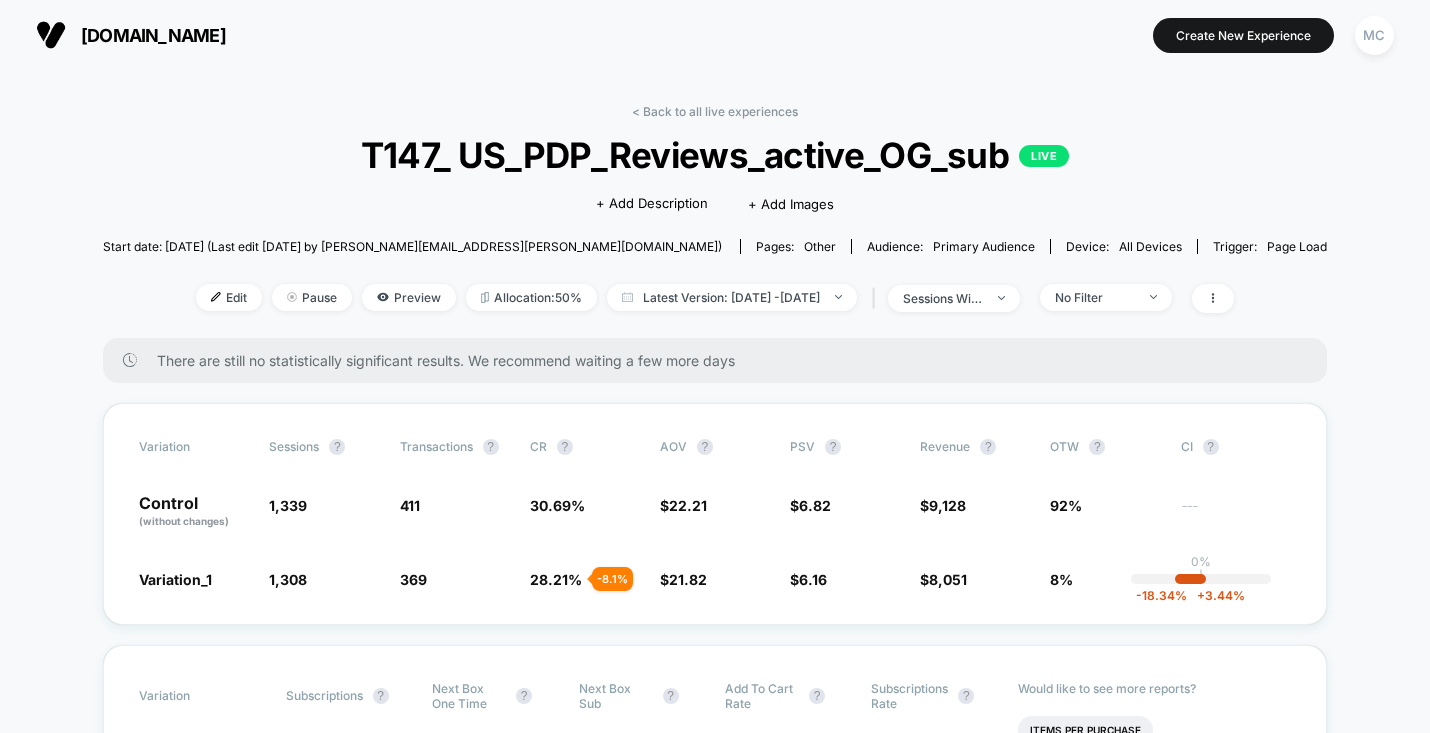 click on "< Back to all live experiences  T147_ US_PDP_Reviews_active_OG_sub LIVE Click to edit experience details + Add Description + Add Images Start date: [DATE] (Last edit [DATE] by [PERSON_NAME][EMAIL_ADDRESS][PERSON_NAME][DOMAIN_NAME]) Pages: other Audience: Primary Audience Device: all devices Trigger: Page Load Edit Pause  Preview Allocation:  50% Latest Version:     [DATE]    -    [DATE] |   sessions with impression   No Filter There are still no statistically significant results. We recommend waiting a few more days Variation Sessions ? Transactions ? CR ? AOV ? PSV ? Revenue ? OTW ? CI ? Control (without changes) 1,339 411 30.69 % $ 22.21 $ 6.82 $ 9,128 92% --- Variation_1 1,308 - 2.3 % 369 - 8.1 % 28.21 % - 8.1 % $ 21.82 - 1.8 % $ 6.16 - 9.7 % $ 8,051 - 9.7 % 8% 0% | -18.34 % + 3.44 % Variation Subscriptions ? Next Box One Time ? Next Box Sub ? Add To Cart Rate ? Subscriptions Rate ? Control (without changes) 73 344 72 58.33 % 5.45 % Variation_1 49 - 31.3 % 325 - 5.5 % 64 - 11.1 % 56.35 % - 3.4 % 3.75 % - %" at bounding box center (715, 4217) 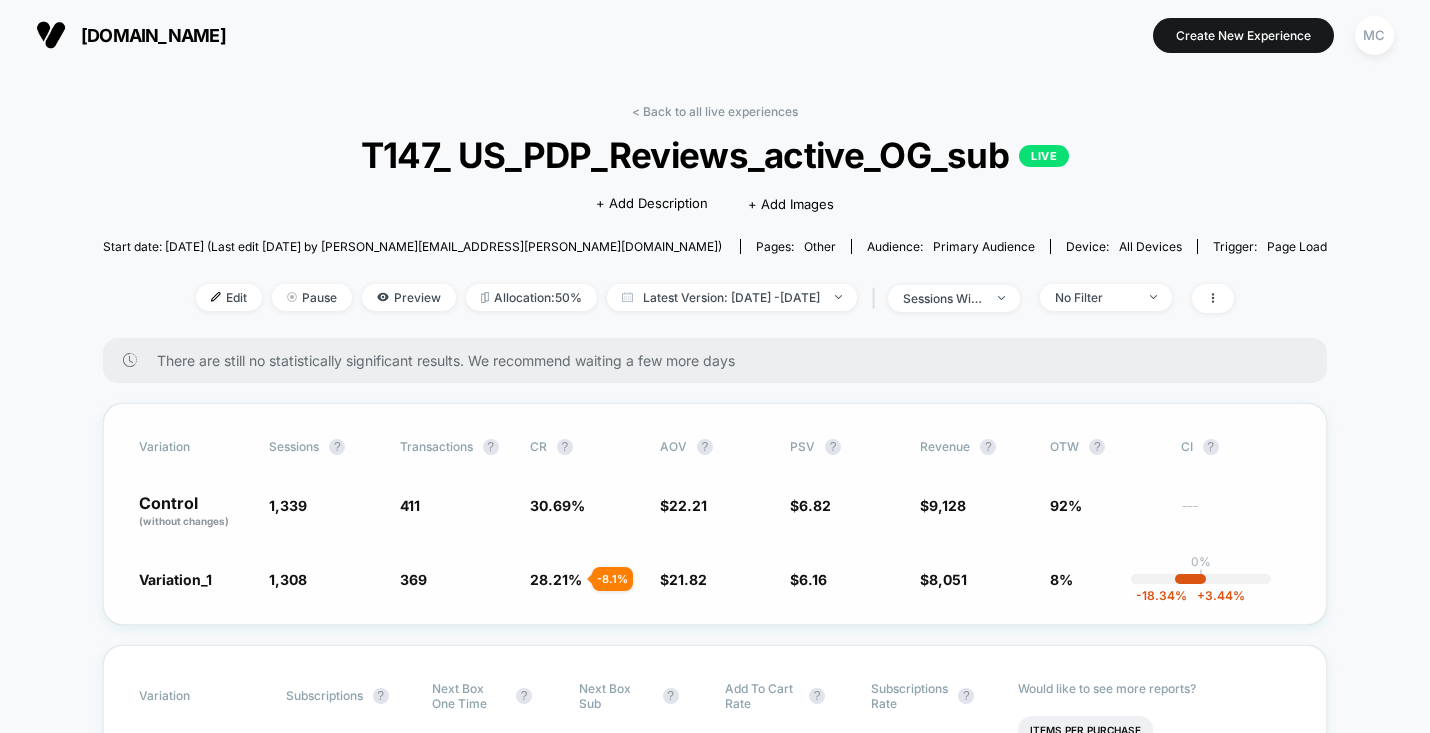 click on "1,339" at bounding box center (324, 512) 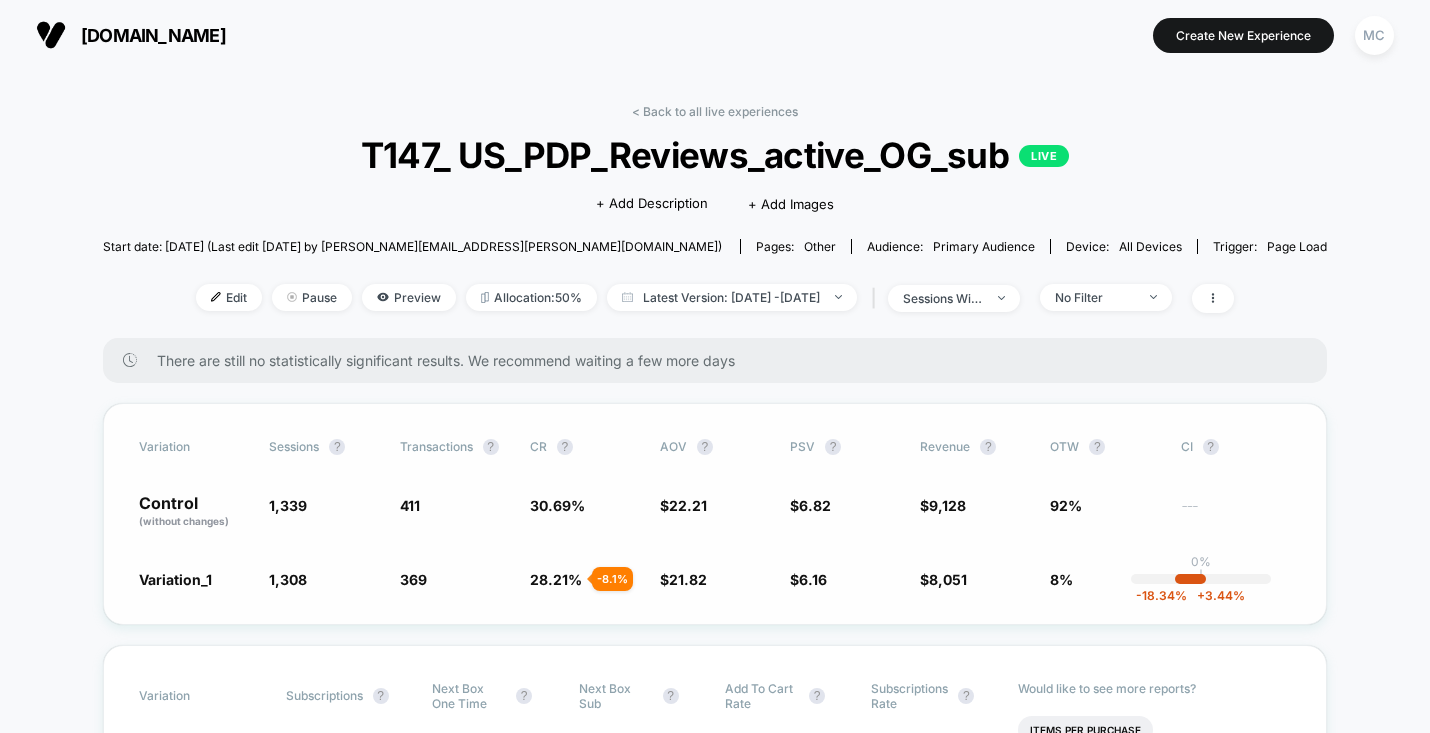 click on "Variation Sessions ? Transactions ? CR ? AOV ? PSV ? Revenue ? OTW ? CI ? Control (without changes) 1,339 411 30.69 % $ 22.21 $ 6.82 $ 9,128 92% --- Variation_1 1,308 - 2.3 % 369 - 8.1 % 28.21 % - 8.1 % $ 21.82 - 1.8 % $ 6.16 - 9.7 % $ 8,051 - 9.7 % 8% 0% | -18.34 % + 3.44 %" at bounding box center [715, 514] 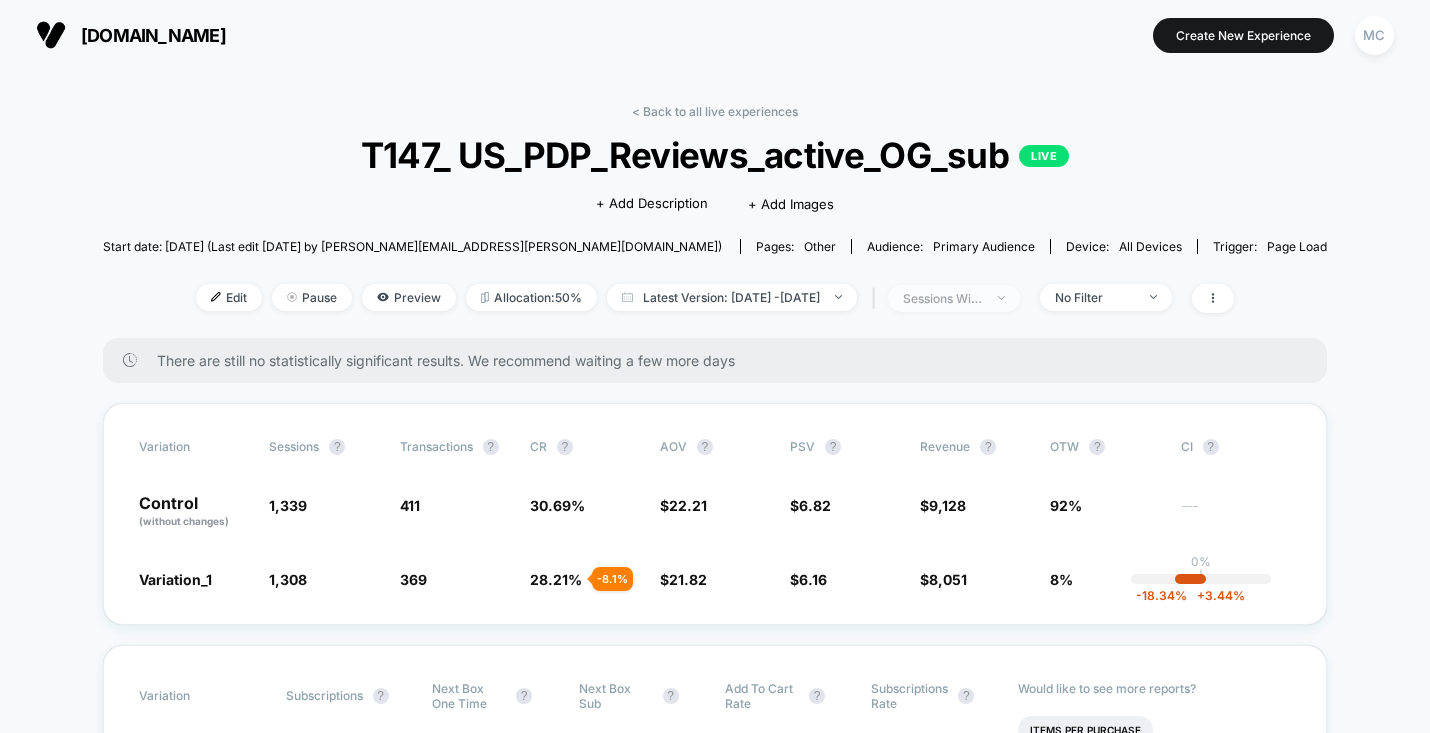 click on "sessions with impression" at bounding box center [954, 298] 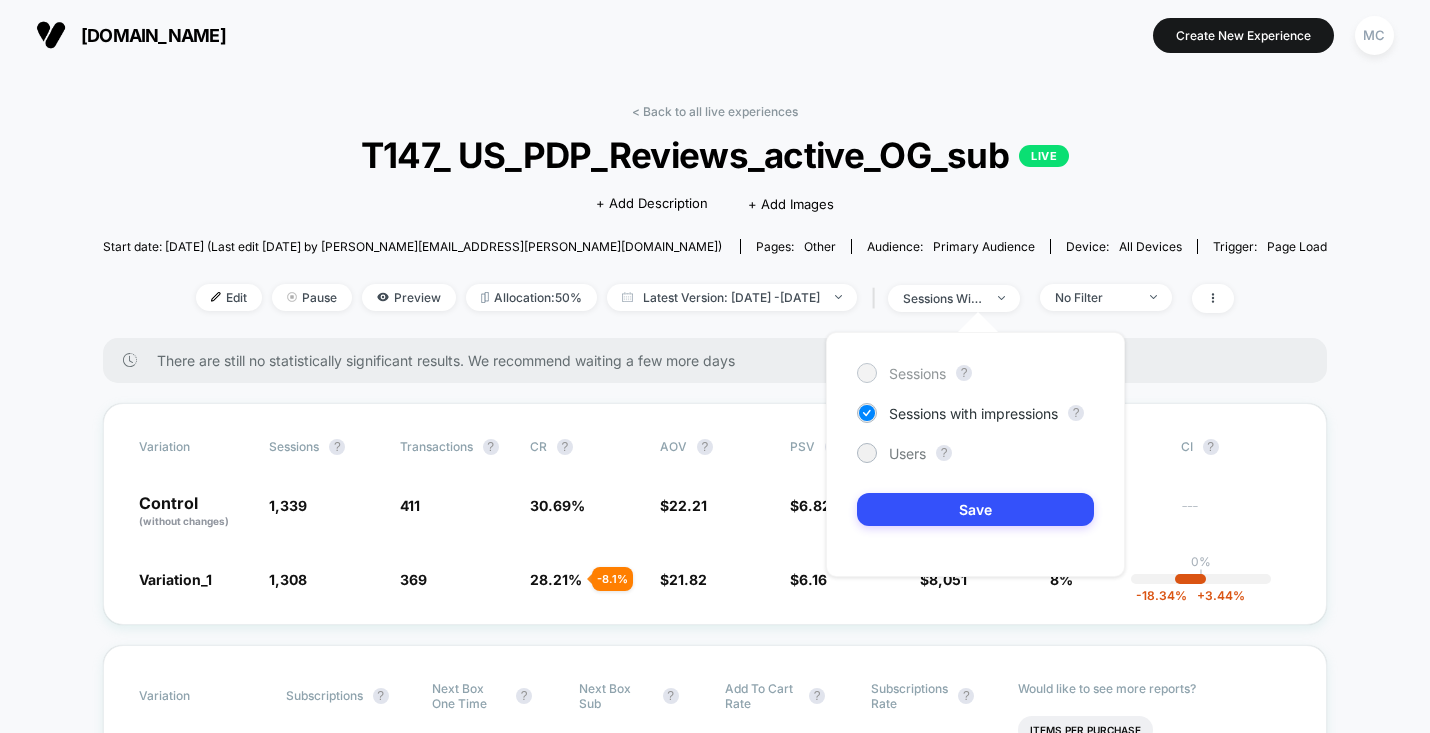 click at bounding box center [866, 372] 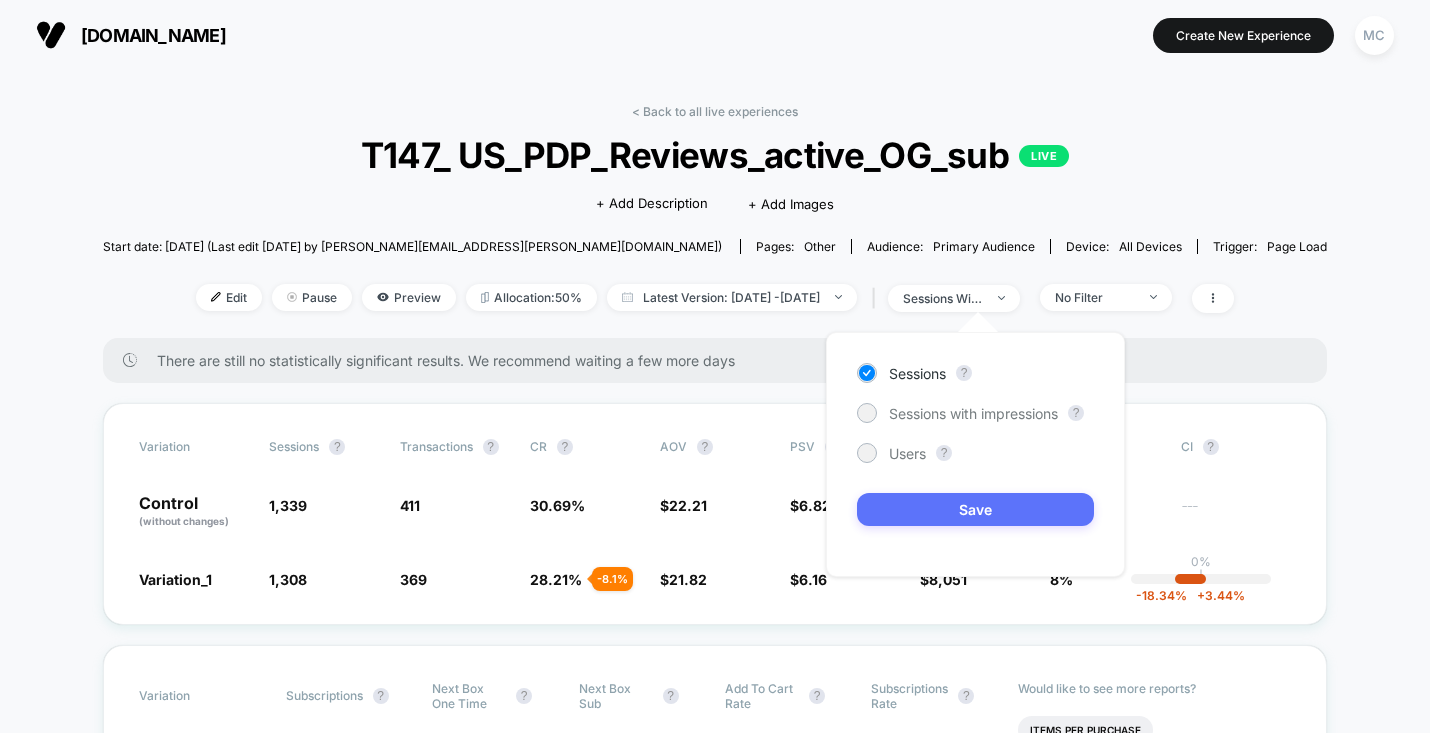 click on "Save" at bounding box center [975, 509] 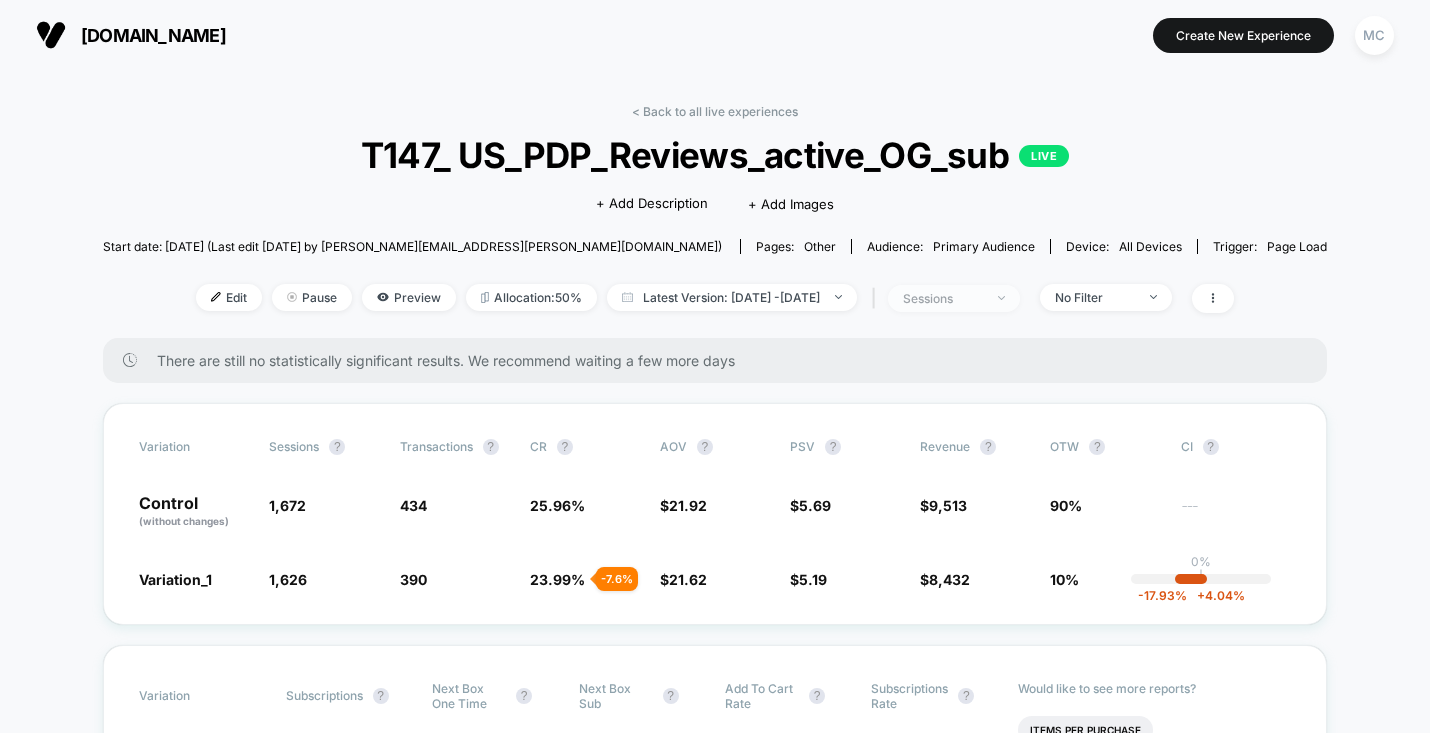 click on "sessions" at bounding box center [943, 298] 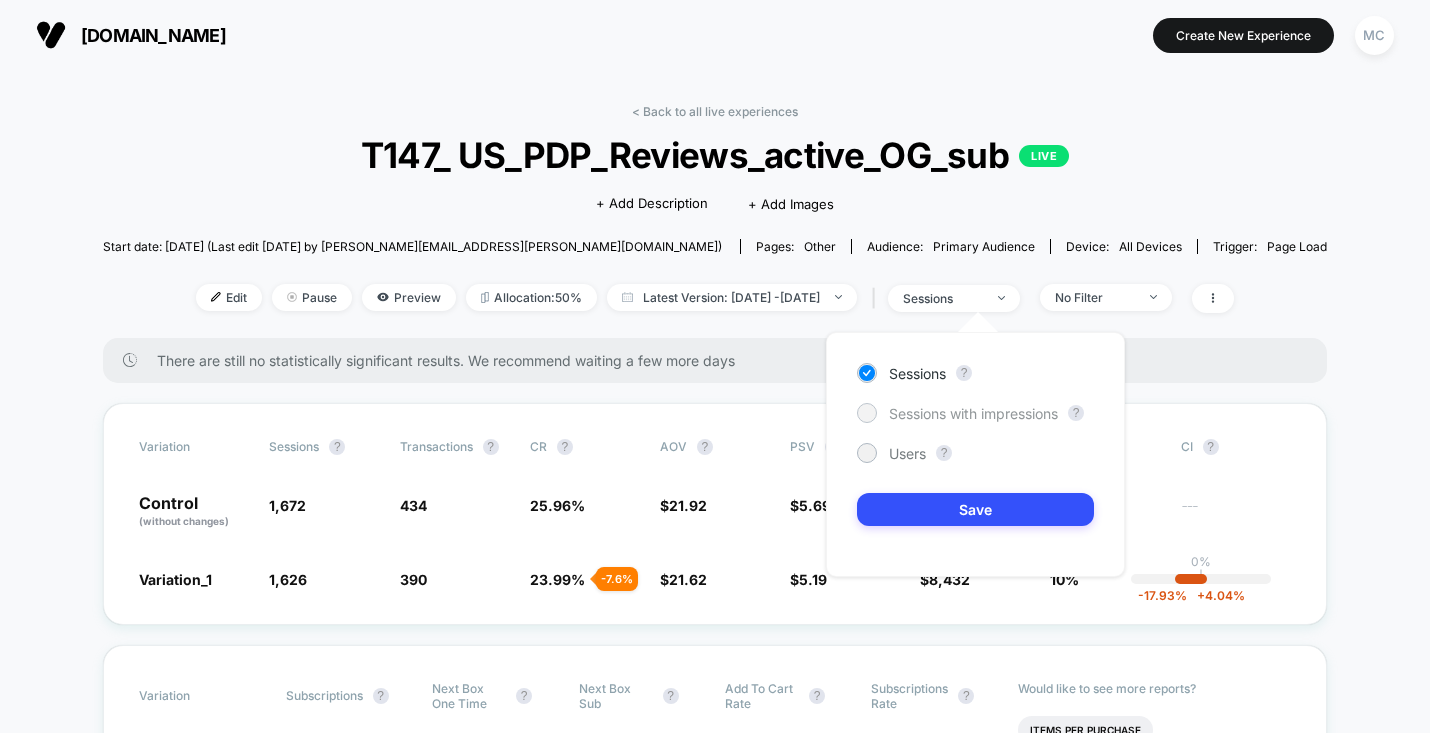 click on "Sessions with impressions" at bounding box center [973, 413] 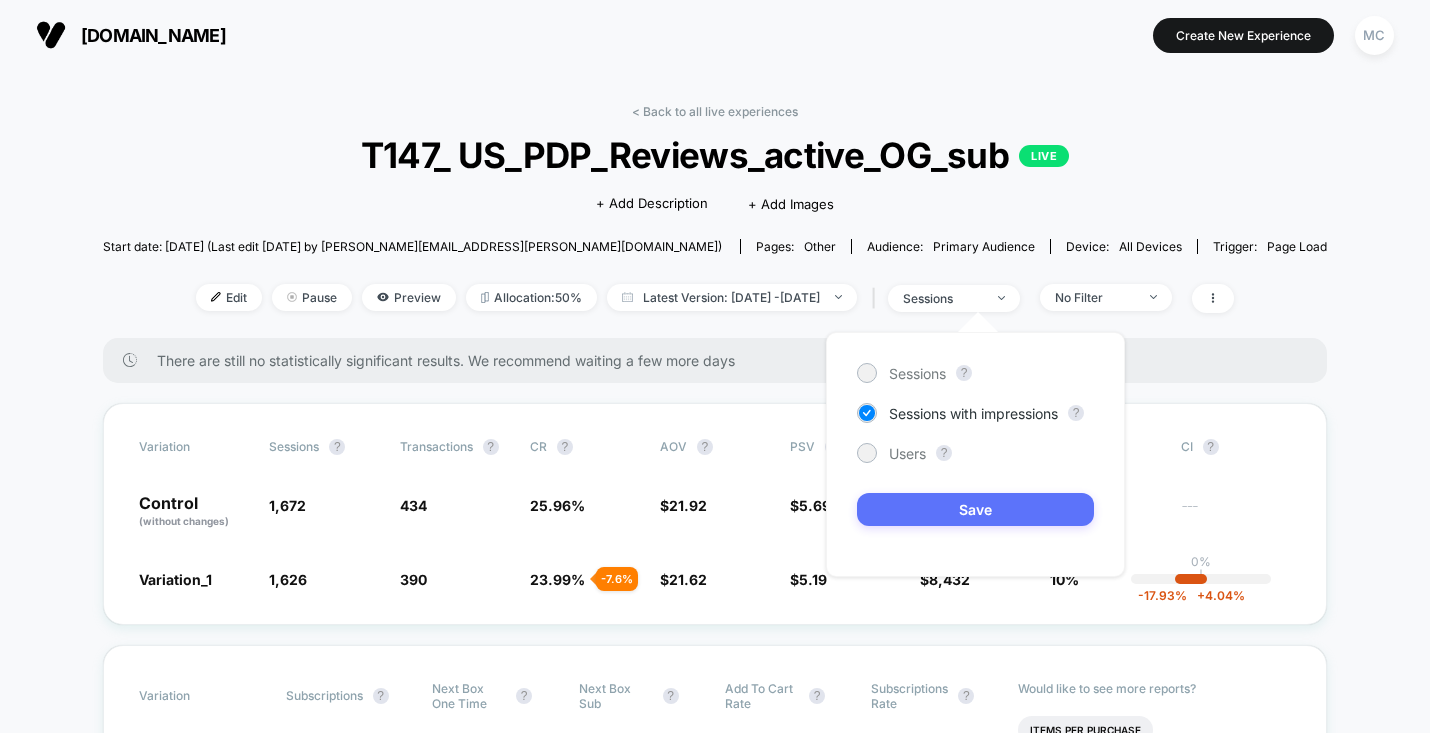 click on "Save" at bounding box center [975, 509] 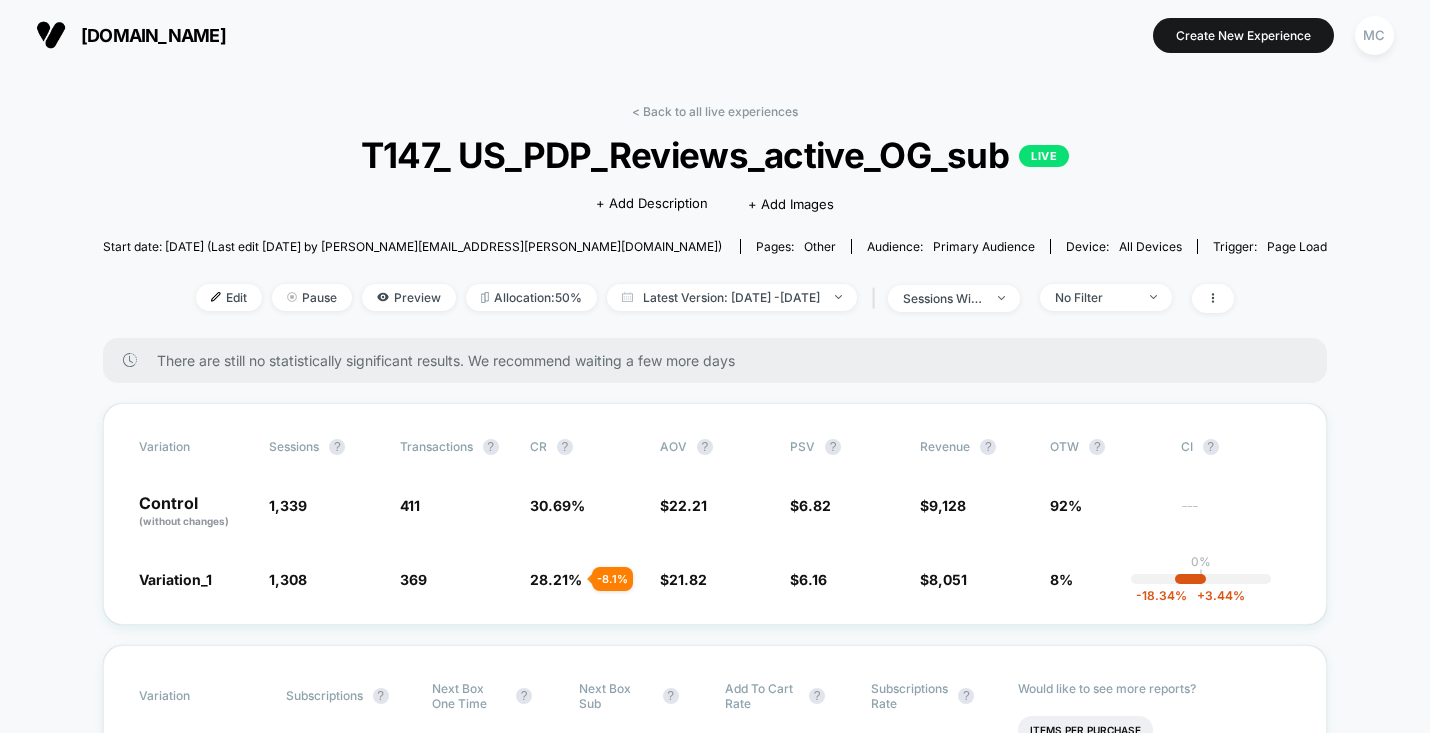 click on "< Back to all live experiences  T147_ US_PDP_Reviews_active_OG_sub LIVE Click to edit experience details + Add Description + Add Images Start date: [DATE] (Last edit [DATE] by [PERSON_NAME][EMAIL_ADDRESS][PERSON_NAME][DOMAIN_NAME]) Pages: other Audience: Primary Audience Device: all devices Trigger: Page Load Edit Pause  Preview Allocation:  50% Latest Version:     [DATE]    -    [DATE] |   sessions with impression   No Filter There are still no statistically significant results. We recommend waiting a few more days Variation Sessions ? Transactions ? CR ? AOV ? PSV ? Revenue ? OTW ? CI ? Control (without changes) 1,339 411 30.69 % $ 22.21 $ 6.82 $ 9,128 92% --- Variation_1 1,308 - 2.3 % 369 - 8.1 % 28.21 % - 8.1 % $ 21.82 - 1.8 % $ 6.16 - 9.7 % $ 8,051 - 9.7 % 8% 0% | -18.34 % + 3.44 % Variation Subscriptions ? Next Box One Time ? Next Box Sub ? Add To Cart Rate ? Subscriptions Rate ? Control (without changes) 73 344 72 58.33 % 5.45 % Variation_1 49 - 31.3 % 325 - 5.5 % 64 - 11.1 % 56.35 % - 3.4 % 3.75 % - %" at bounding box center [715, 4217] 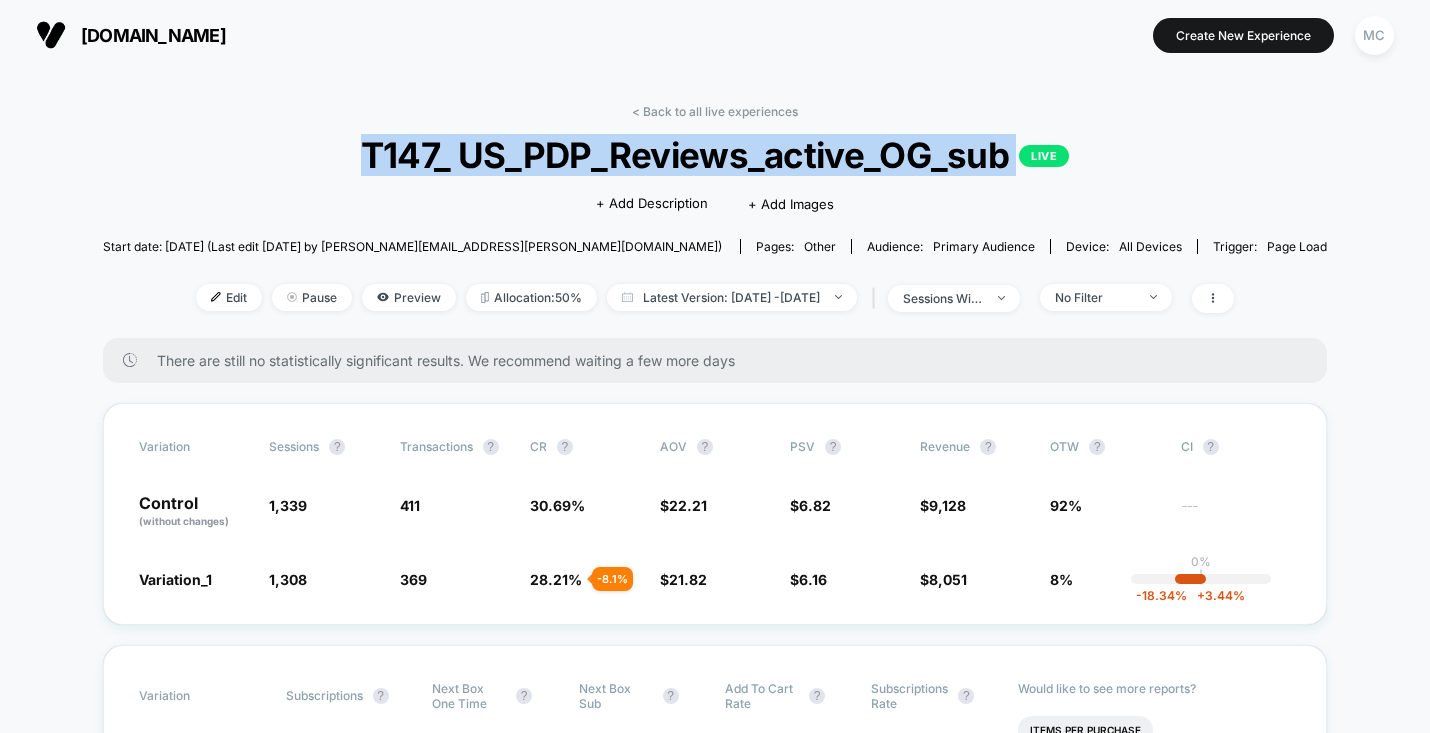 drag, startPoint x: 370, startPoint y: 165, endPoint x: 1135, endPoint y: 159, distance: 765.0235 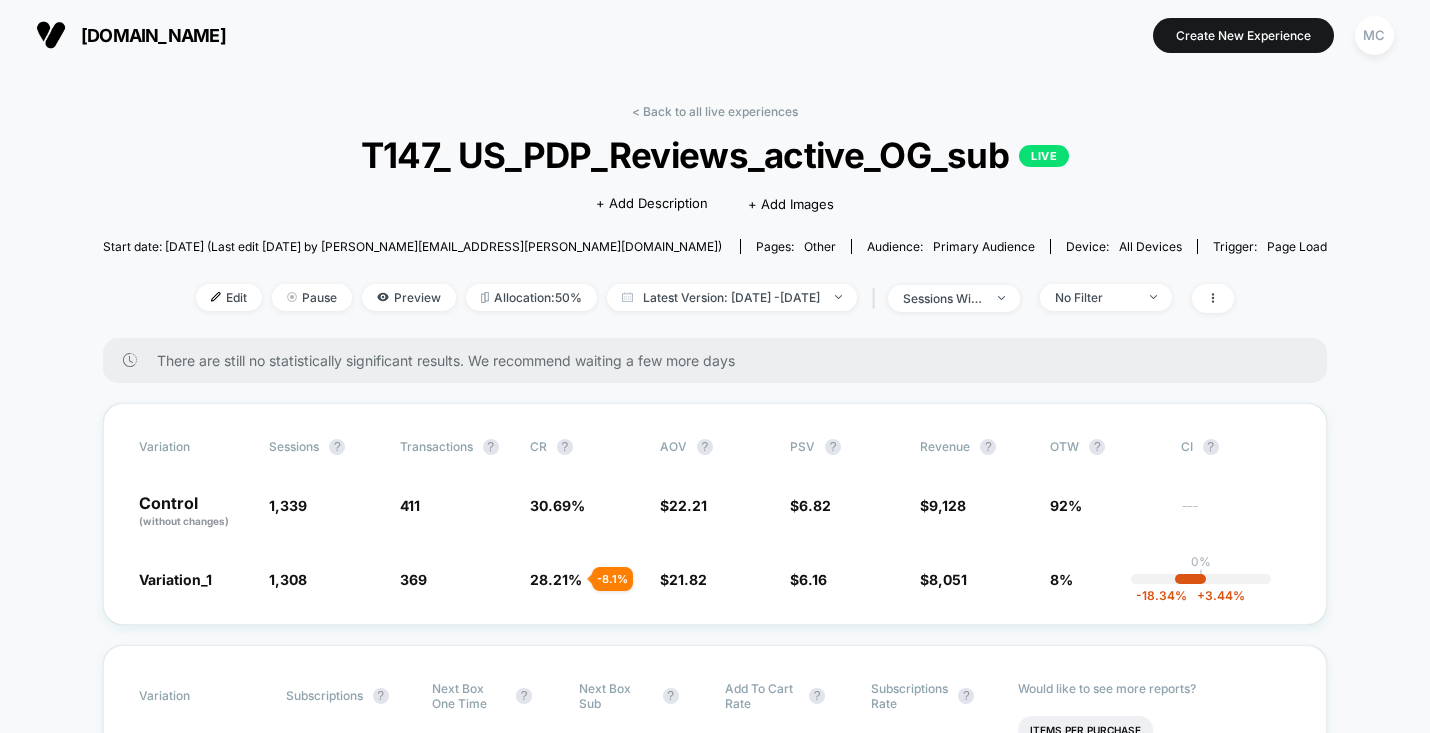 click on "T147_ US_PDP_Reviews_active_OG_sub LIVE" at bounding box center (714, 155) 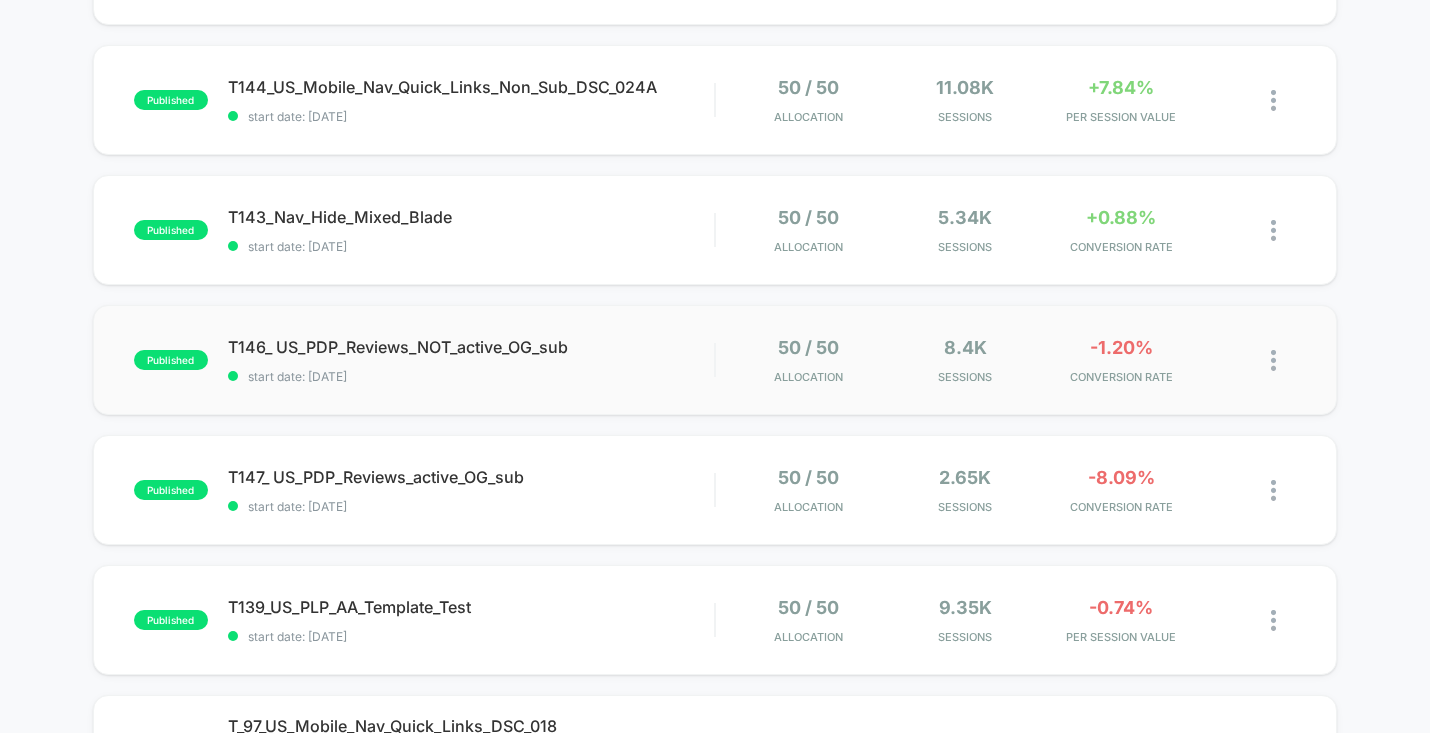 scroll, scrollTop: 404, scrollLeft: 0, axis: vertical 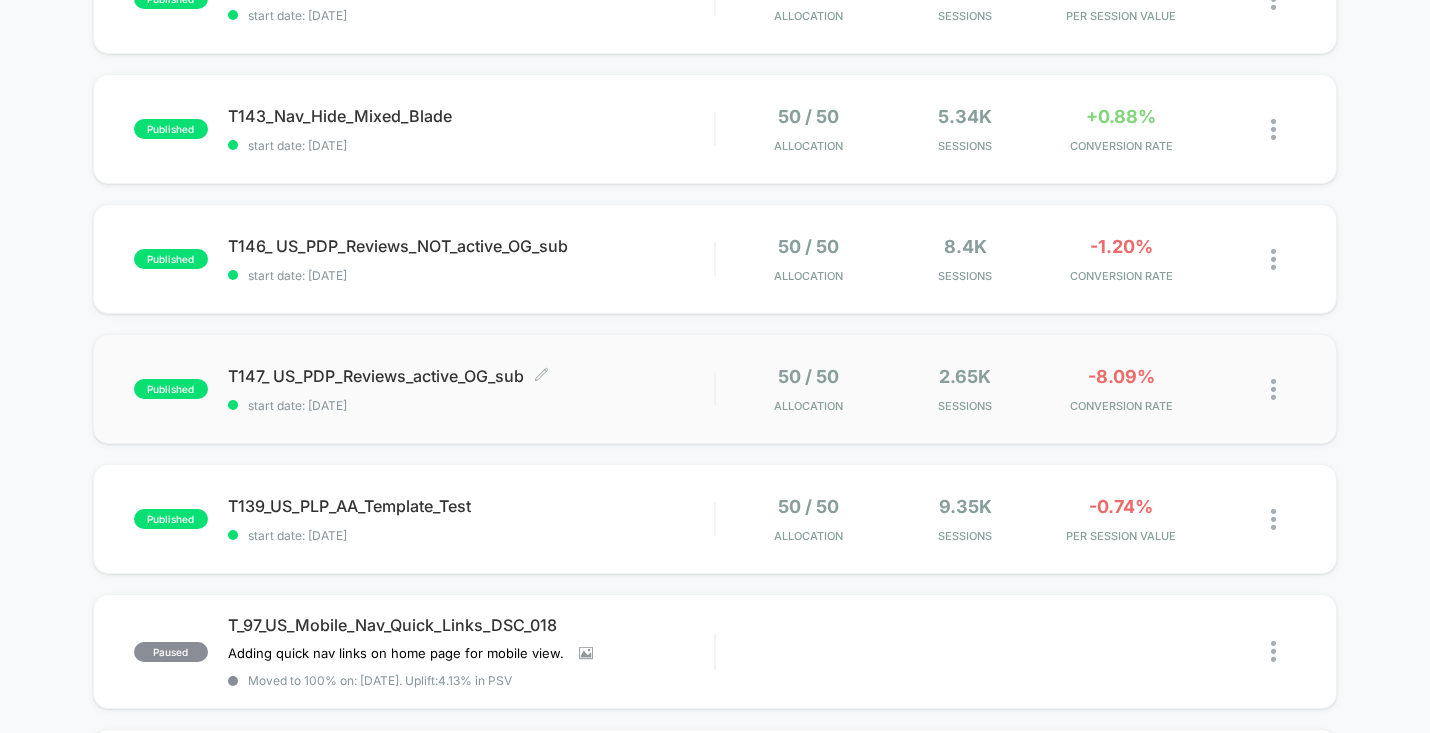 click on "T147_ US_PDP_Reviews_active_OG_sub Click to edit experience details" at bounding box center (471, 376) 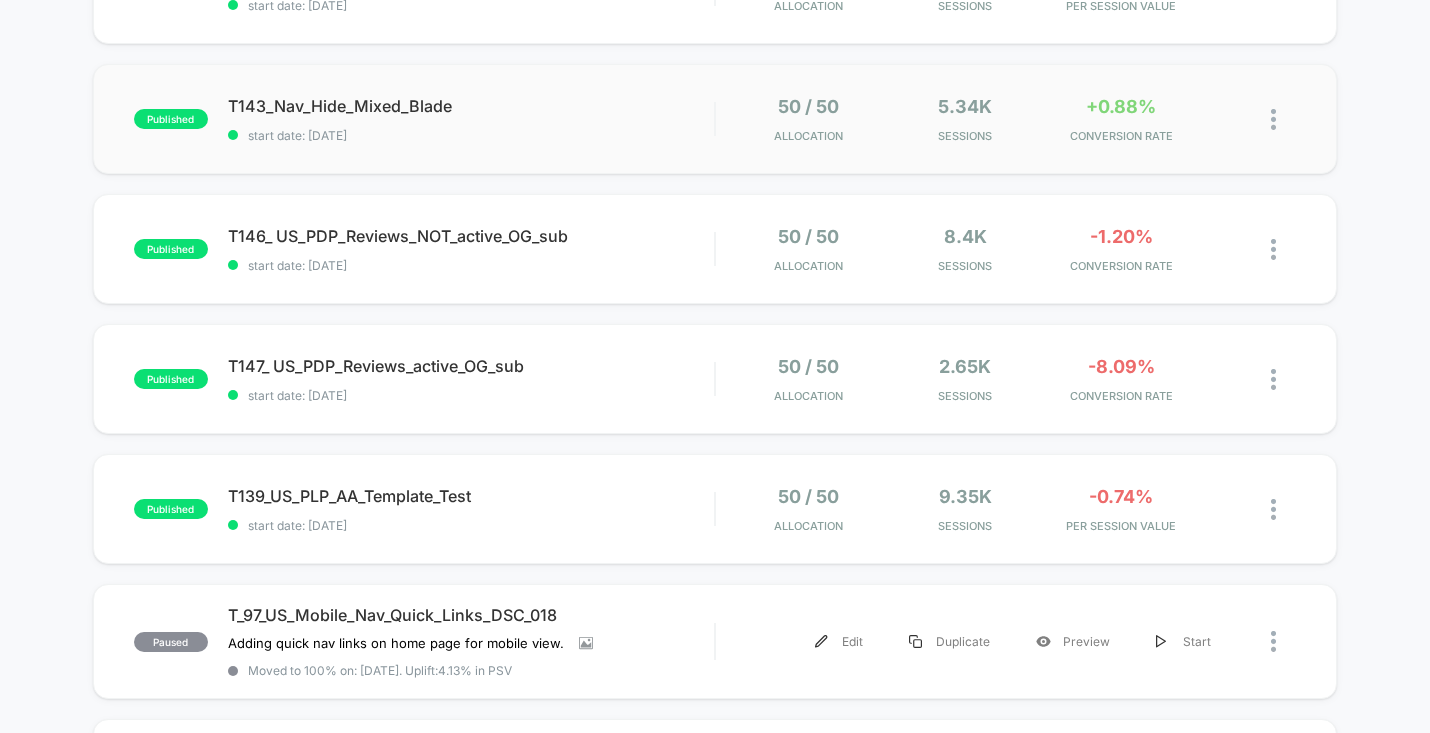 scroll, scrollTop: 385, scrollLeft: 0, axis: vertical 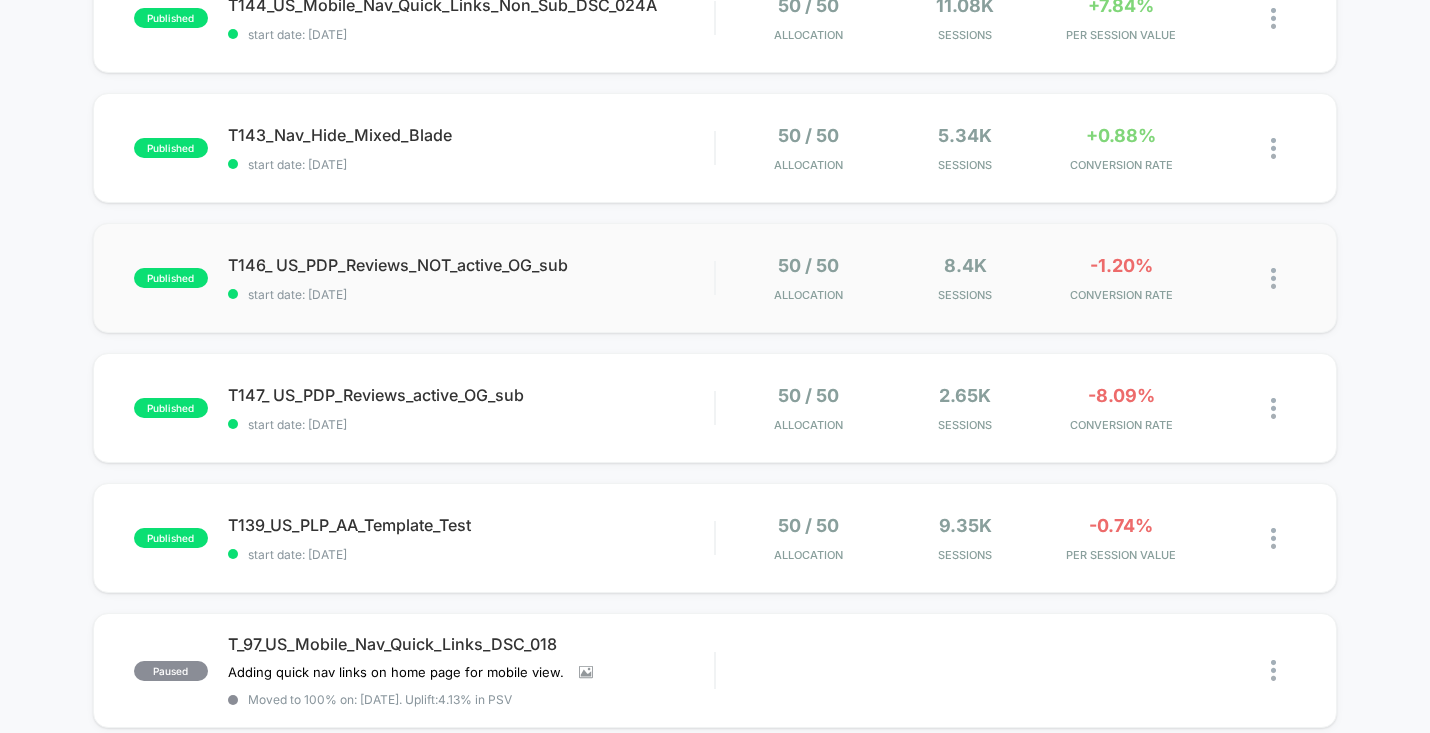 click on "published T146_ US_PDP_Reviews_NOT_active_OG_sub start date: [DATE] 50 / 50 Allocation 8.4k Sessions -1.20% CONVERSION RATE" at bounding box center (715, 278) 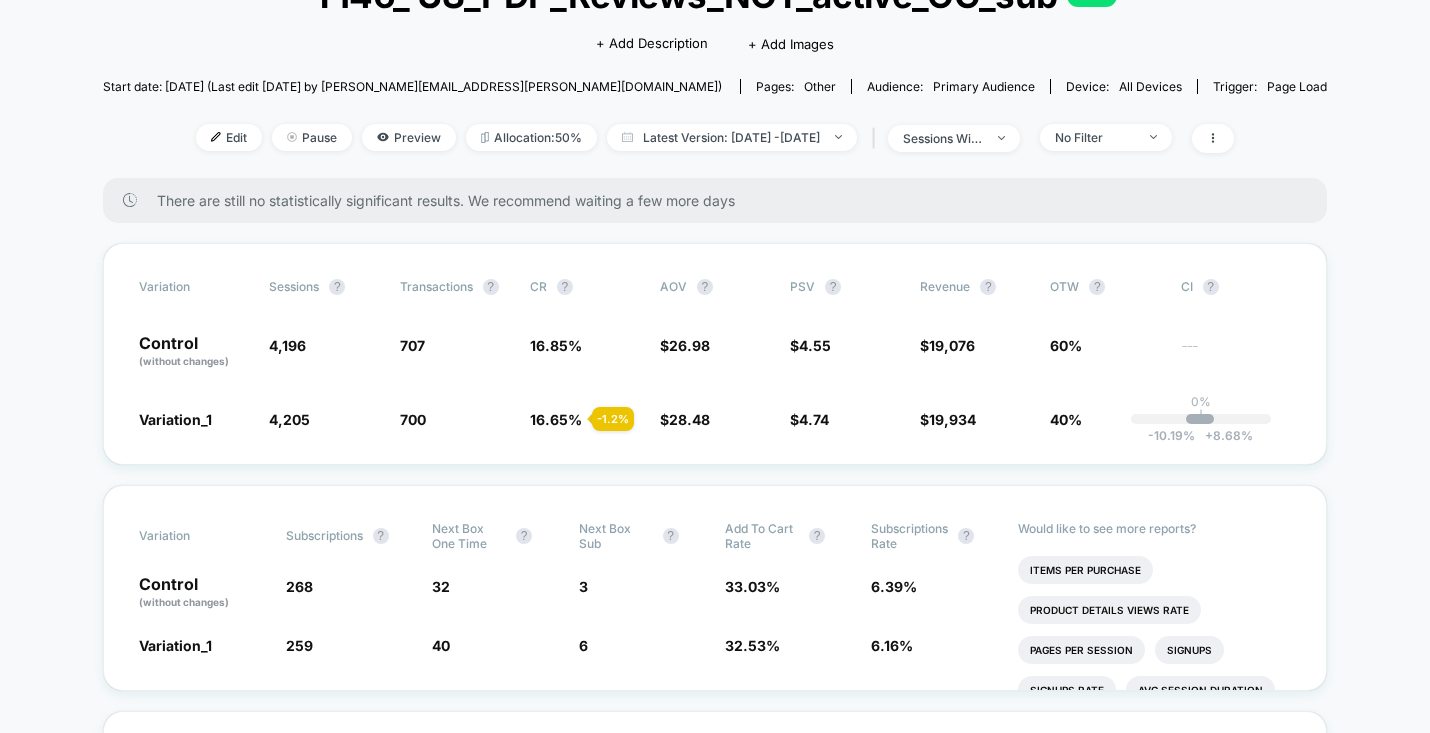 scroll, scrollTop: 0, scrollLeft: 0, axis: both 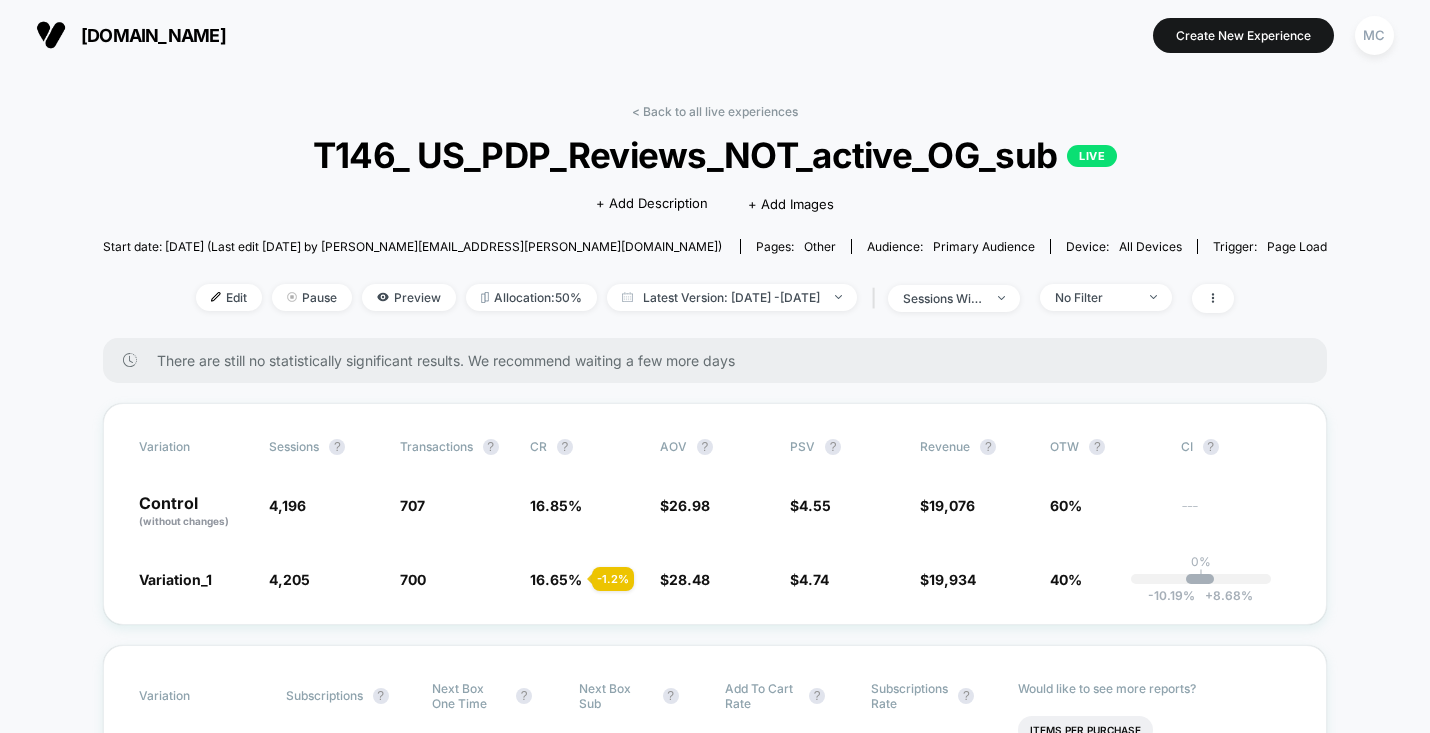 click on "< Back to all live experiences  T146_ US_PDP_Reviews_NOT_active_OG_sub LIVE Click to edit experience details + Add Description + Add Images Start date: [DATE] (Last edit [DATE] by [PERSON_NAME][EMAIL_ADDRESS][PERSON_NAME][DOMAIN_NAME]) Pages: other Audience: Primary Audience Device: all devices Trigger: Page Load Edit Pause  Preview Allocation:  50% Latest Version:     [DATE]    -    [DATE] |   sessions with impression   No Filter There are still no statistically significant results. We recommend waiting a few more days Variation Sessions ? Transactions ? CR ? AOV ? PSV ? Revenue ? OTW ? CI ? Control (without changes) 4,196 707 16.85 % $ 26.98 $ 4.55 $ 19,076 60% --- Variation_1 4,205 + 0.21 % 700 - 1.2 % 16.65 % - 1.2 % $ 28.48 + 5.5 % $ 4.74 + 4.3 % $ 19,934 + 4.3 % 40% 0% | -10.19 % + 8.68 % Variation Subscriptions ? Next Box One Time ? Next Box Sub ? Add To Cart Rate ? Subscriptions Rate ? Control (without changes) 268 32 3 33.03 % 6.39 % Variation_1 259 - 3.6 % 40 + 25 % 6 + 100 % 32.53 % - 1.5 % 6.16 % -" at bounding box center [715, 4255] 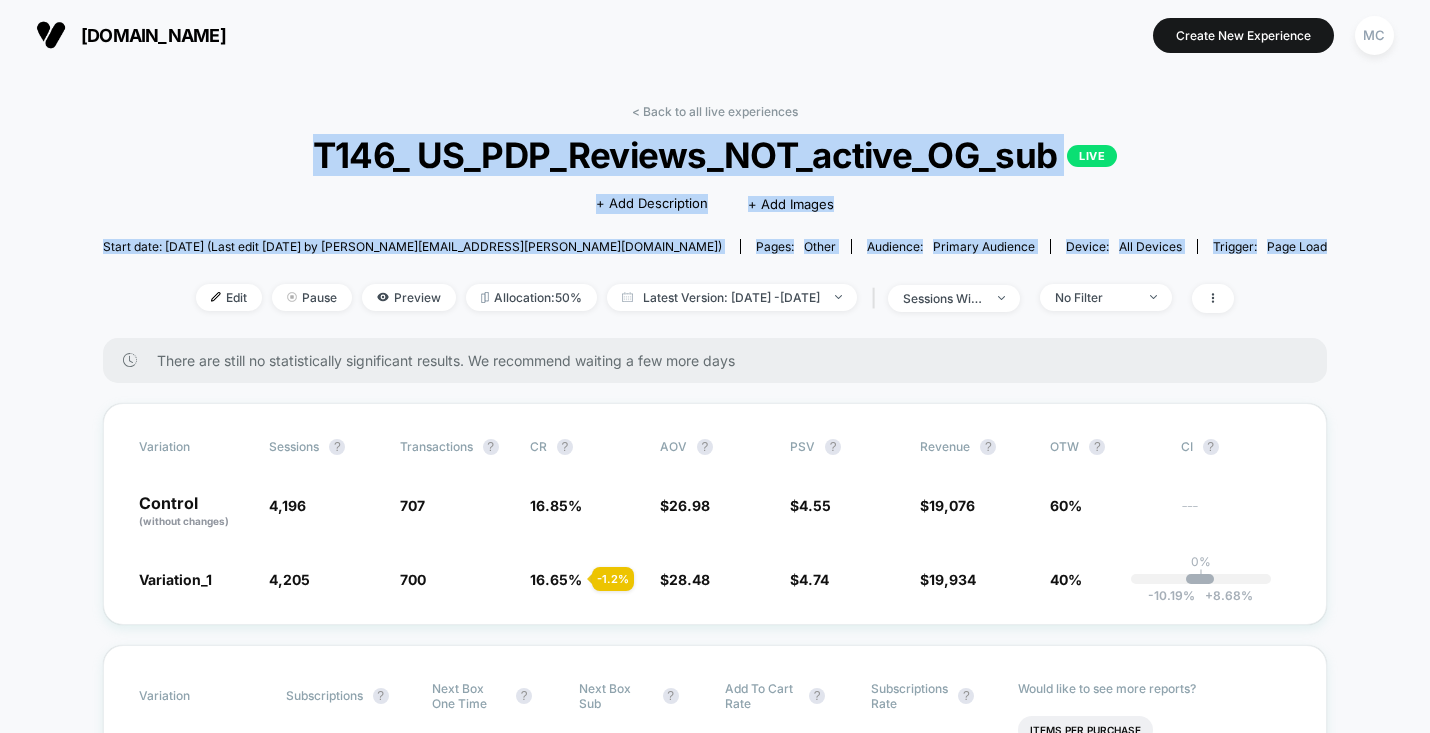 drag, startPoint x: 315, startPoint y: 147, endPoint x: 1280, endPoint y: 243, distance: 969.76337 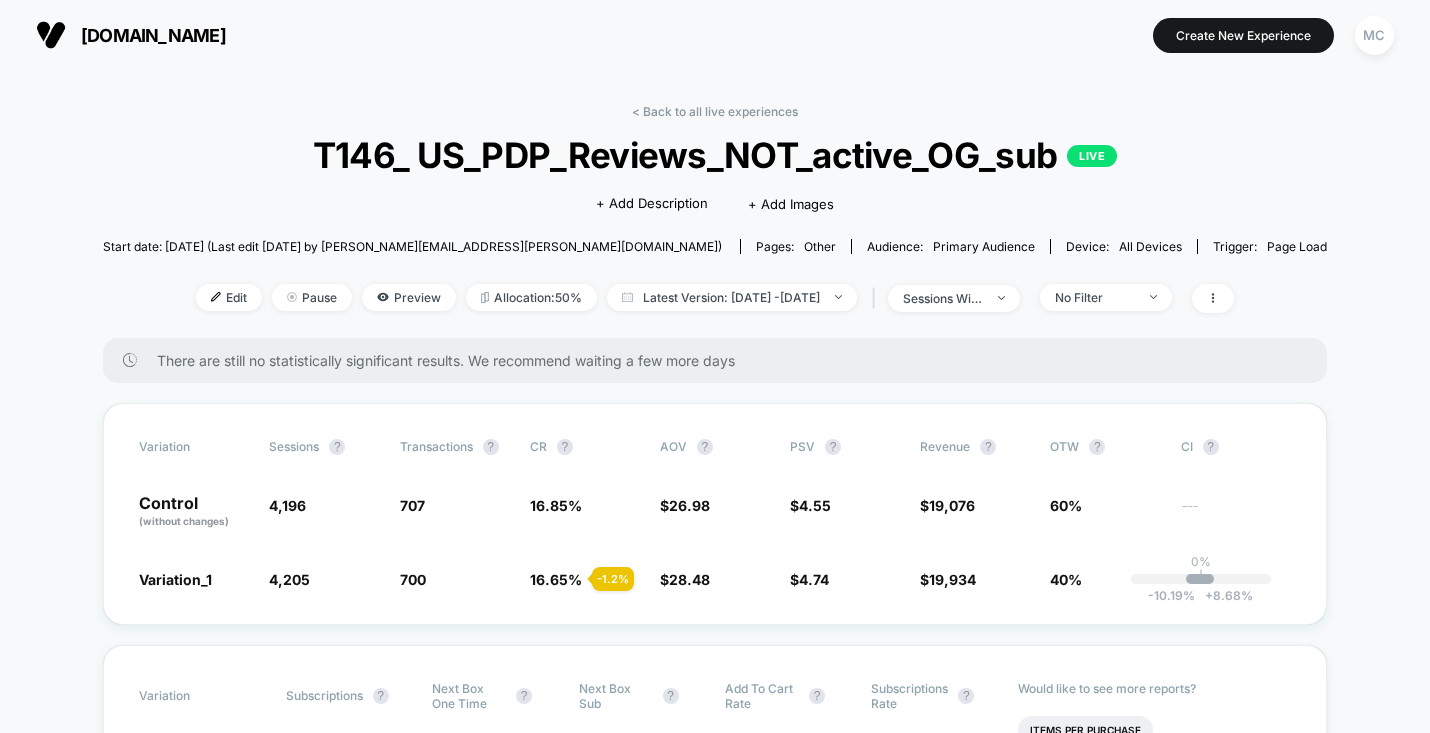 click at bounding box center [715, 35] 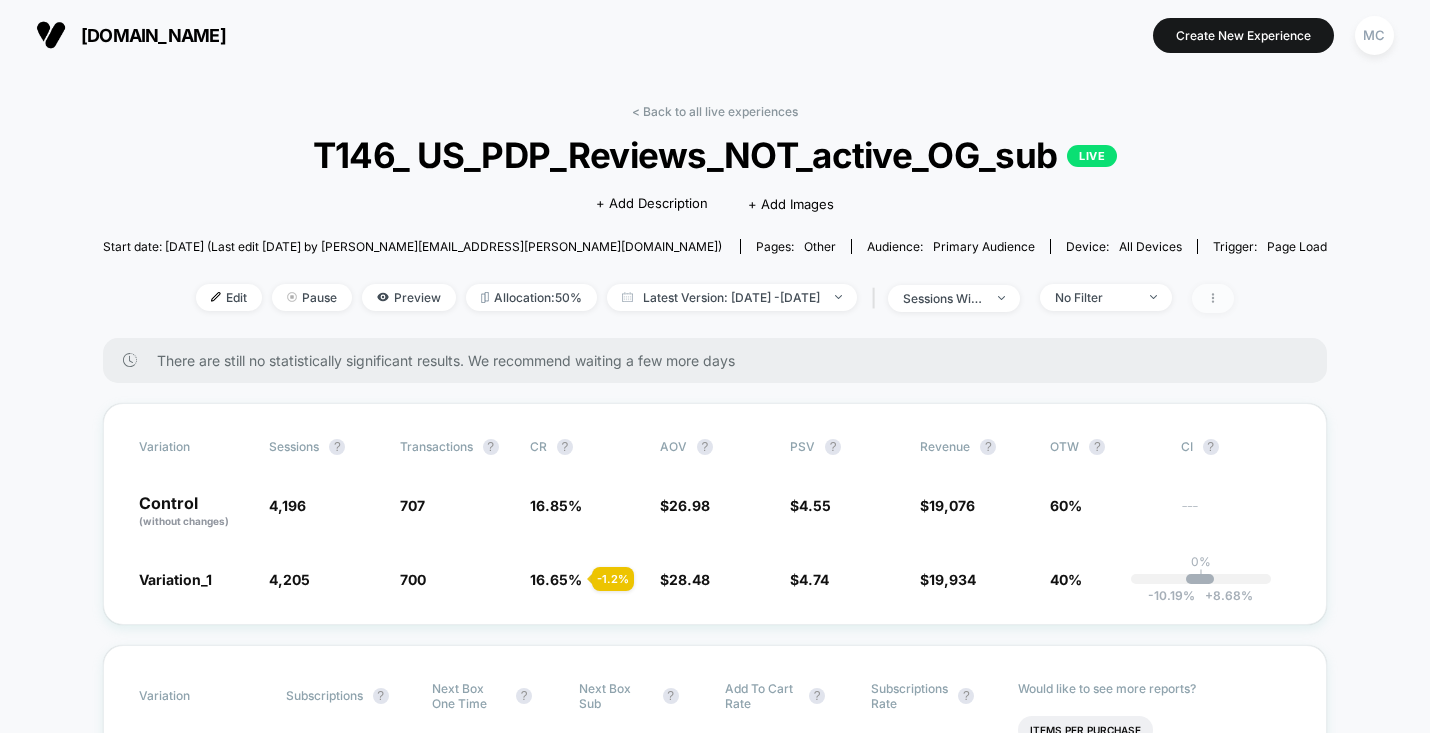 click at bounding box center (1213, 298) 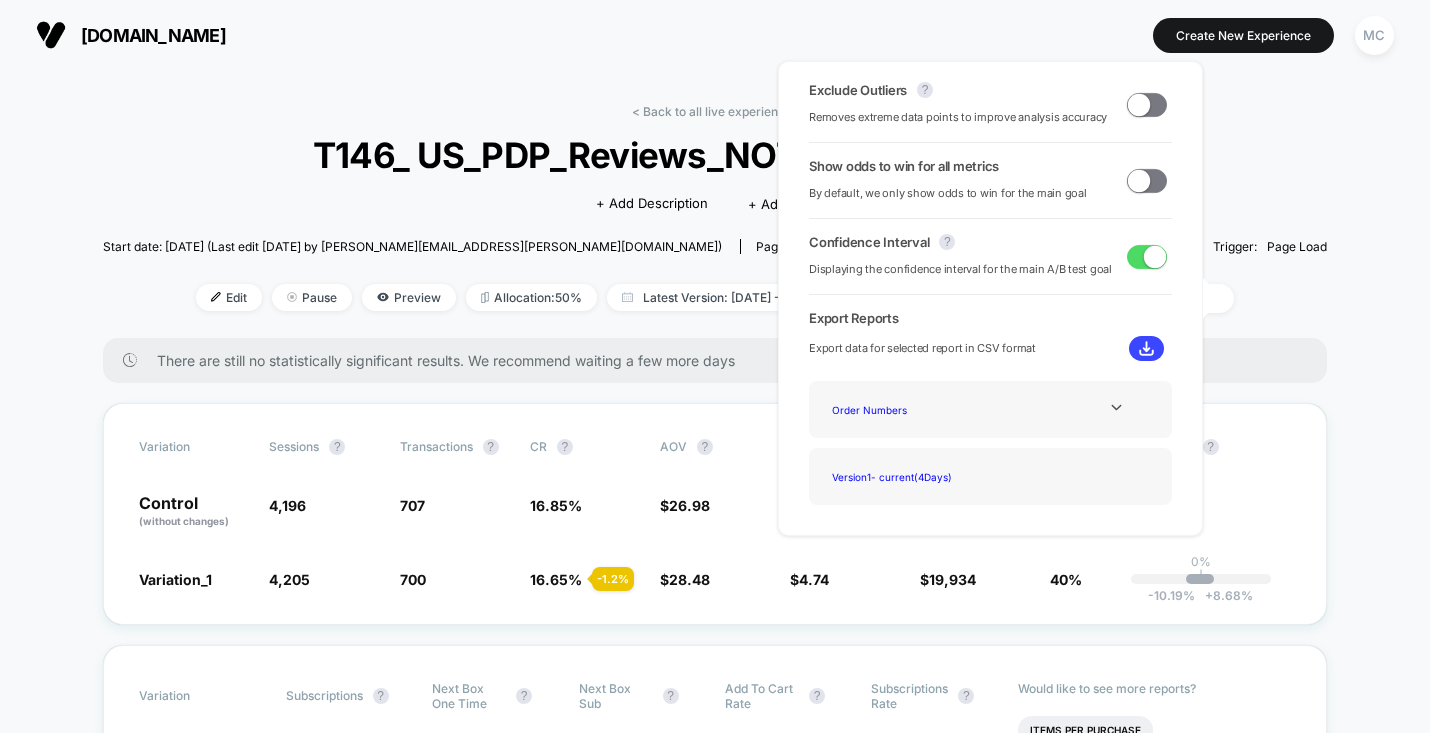 click on "< Back to all live experiences  T146_ US_PDP_Reviews_NOT_active_OG_sub LIVE Click to edit experience details + Add Description + Add Images Start date: [DATE] (Last edit [DATE] by [PERSON_NAME][EMAIL_ADDRESS][PERSON_NAME][DOMAIN_NAME]) Pages: other Audience: Primary Audience Device: all devices Trigger: Page Load Edit Pause  Preview Allocation:  50% Latest Version:     [DATE]    -    [DATE] |   sessions with impression   No Filter There are still no statistically significant results. We recommend waiting a few more days Variation Sessions ? Transactions ? CR ? AOV ? PSV ? Revenue ? OTW ? CI ? Control (without changes) 4,196 707 16.85 % $ 26.98 $ 4.55 $ 19,076 60% --- Variation_1 4,205 + 0.21 % 700 - 1.2 % 16.65 % - 1.2 % $ 28.48 + 5.5 % $ 4.74 + 4.3 % $ 19,934 + 4.3 % 40% 0% | -10.19 % + 8.68 % Variation Subscriptions ? Next Box One Time ? Next Box Sub ? Add To Cart Rate ? Subscriptions Rate ? Control (without changes) 268 32 3 33.03 % 6.39 % Variation_1 259 - 3.6 % 40 + 25 % 6 + 100 % 32.53 % - 1.5 % 6.16 % -" at bounding box center (715, 4255) 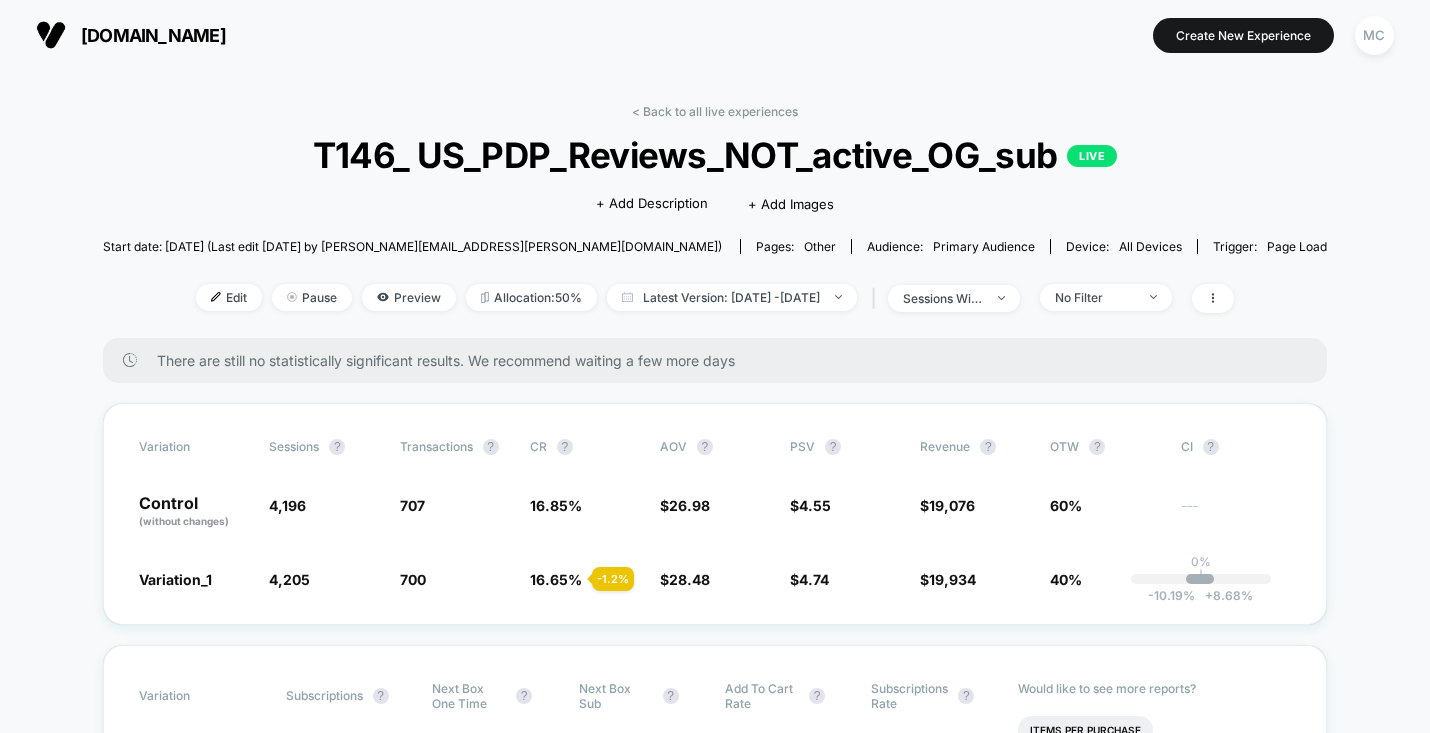 click on "< Back to all live experiences  T146_ US_PDP_Reviews_NOT_active_OG_sub LIVE Click to edit experience details + Add Description + Add Images Start date: [DATE] (Last edit [DATE] by [PERSON_NAME][EMAIL_ADDRESS][PERSON_NAME][DOMAIN_NAME]) Pages: other Audience: Primary Audience Device: all devices Trigger: Page Load Edit Pause  Preview Allocation:  50% Latest Version:     [DATE]    -    [DATE] |   sessions with impression   No Filter There are still no statistically significant results. We recommend waiting a few more days Variation Sessions ? Transactions ? CR ? AOV ? PSV ? Revenue ? OTW ? CI ? Control (without changes) 4,196 707 16.85 % $ 26.98 $ 4.55 $ 19,076 60% --- Variation_1 4,205 + 0.21 % 700 - 1.2 % 16.65 % - 1.2 % $ 28.48 + 5.5 % $ 4.74 + 4.3 % $ 19,934 + 4.3 % 40% 0% | -10.19 % + 8.68 % Variation Subscriptions ? Next Box One Time ? Next Box Sub ? Add To Cart Rate ? Subscriptions Rate ? Control (without changes) 268 32 3 33.03 % 6.39 % Variation_1 259 - 3.6 % 40 + 25 % 6 + 100 % 32.53 % - 1.5 % 6.16 % -" at bounding box center [715, 4255] 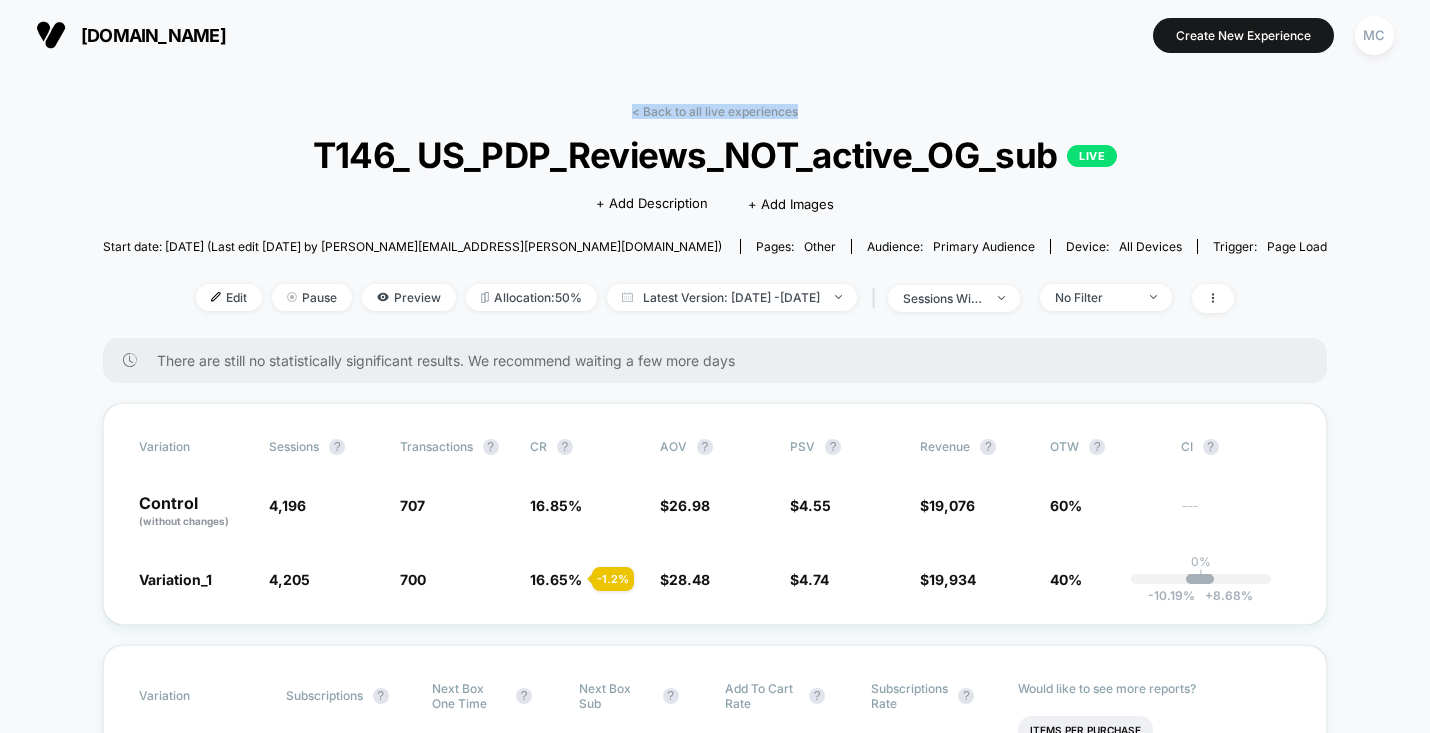 drag, startPoint x: 623, startPoint y: 114, endPoint x: 865, endPoint y: 116, distance: 242.00827 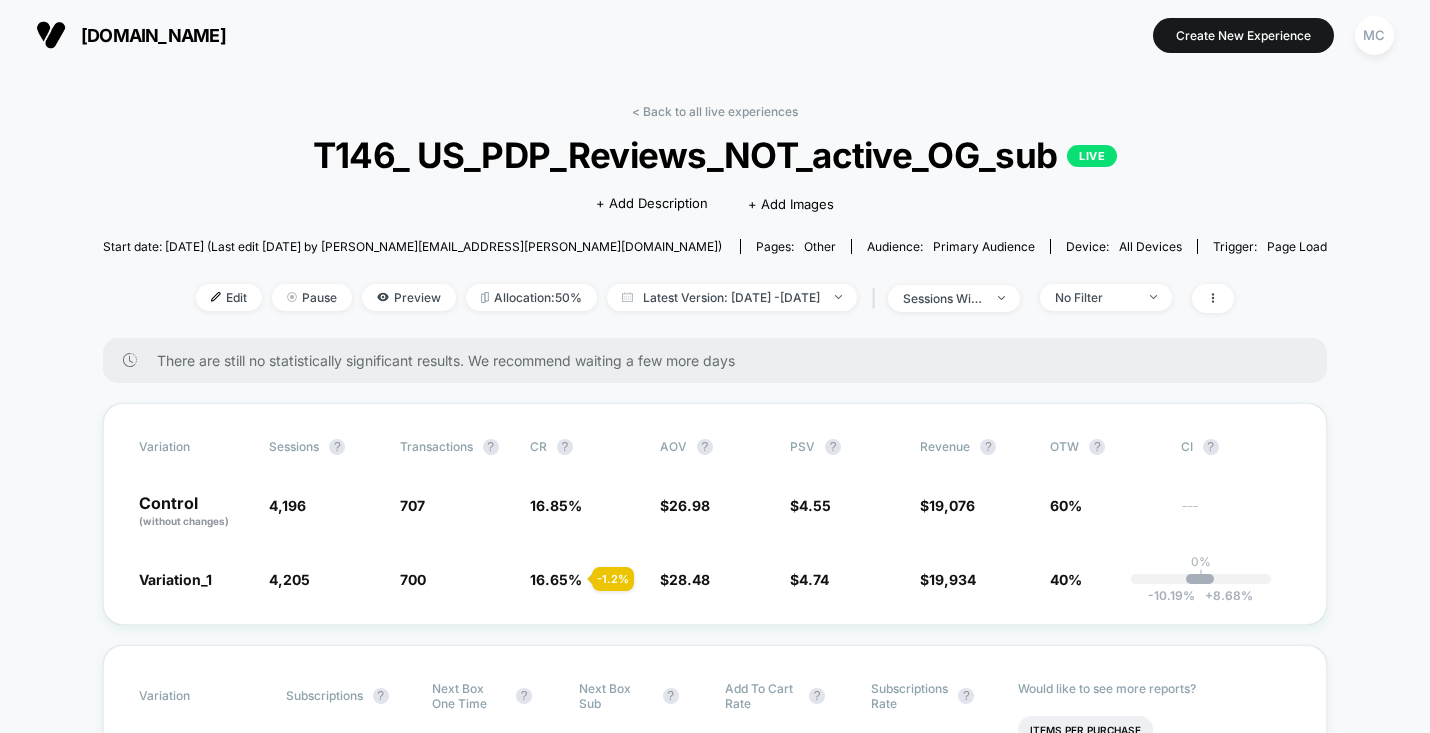 click on "< Back to all live experiences  T146_ US_PDP_Reviews_NOT_active_OG_sub LIVE Click to edit experience details + Add Description + Add Images Start date: [DATE] (Last edit [DATE] by [PERSON_NAME][EMAIL_ADDRESS][PERSON_NAME][DOMAIN_NAME]) Pages: other Audience: Primary Audience Device: all devices Trigger: Page Load Edit Pause  Preview Allocation:  50% Latest Version:     [DATE]    -    [DATE] |   sessions with impression   No Filter There are still no statistically significant results. We recommend waiting a few more days Variation Sessions ? Transactions ? CR ? AOV ? PSV ? Revenue ? OTW ? CI ? Control (without changes) 4,196 707 16.85 % $ 26.98 $ 4.55 $ 19,076 60% --- Variation_1 4,205 + 0.21 % 700 - 1.2 % 16.65 % - 1.2 % $ 28.48 + 5.5 % $ 4.74 + 4.3 % $ 19,934 + 4.3 % 40% 0% | -10.19 % + 8.68 % Variation Subscriptions ? Next Box One Time ? Next Box Sub ? Add To Cart Rate ? Subscriptions Rate ? Control (without changes) 268 32 3 33.03 % 6.39 % Variation_1 259 - 3.6 % 40 + 25 % 6 + 100 % 32.53 % - 1.5 % 6.16 % -" at bounding box center [715, 4255] 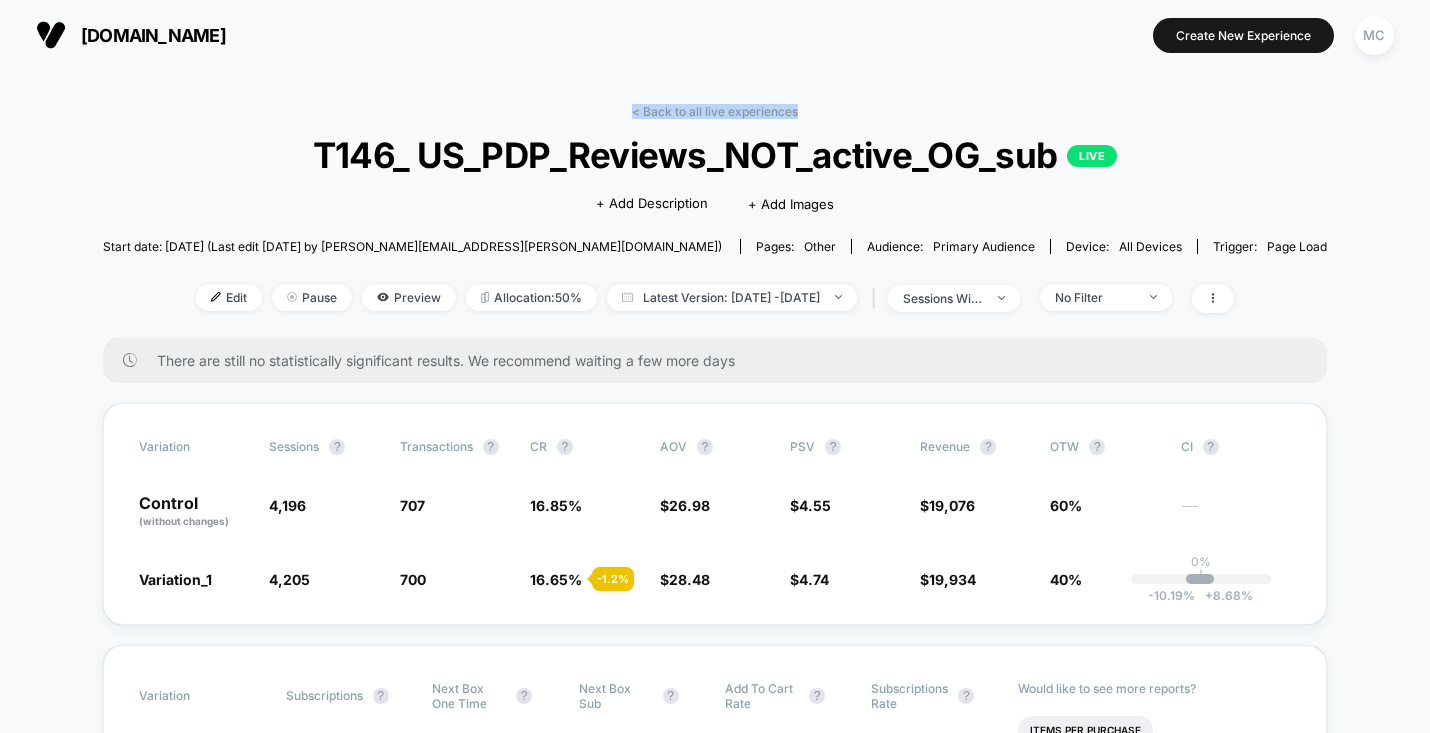 drag, startPoint x: 617, startPoint y: 112, endPoint x: 817, endPoint y: 113, distance: 200.0025 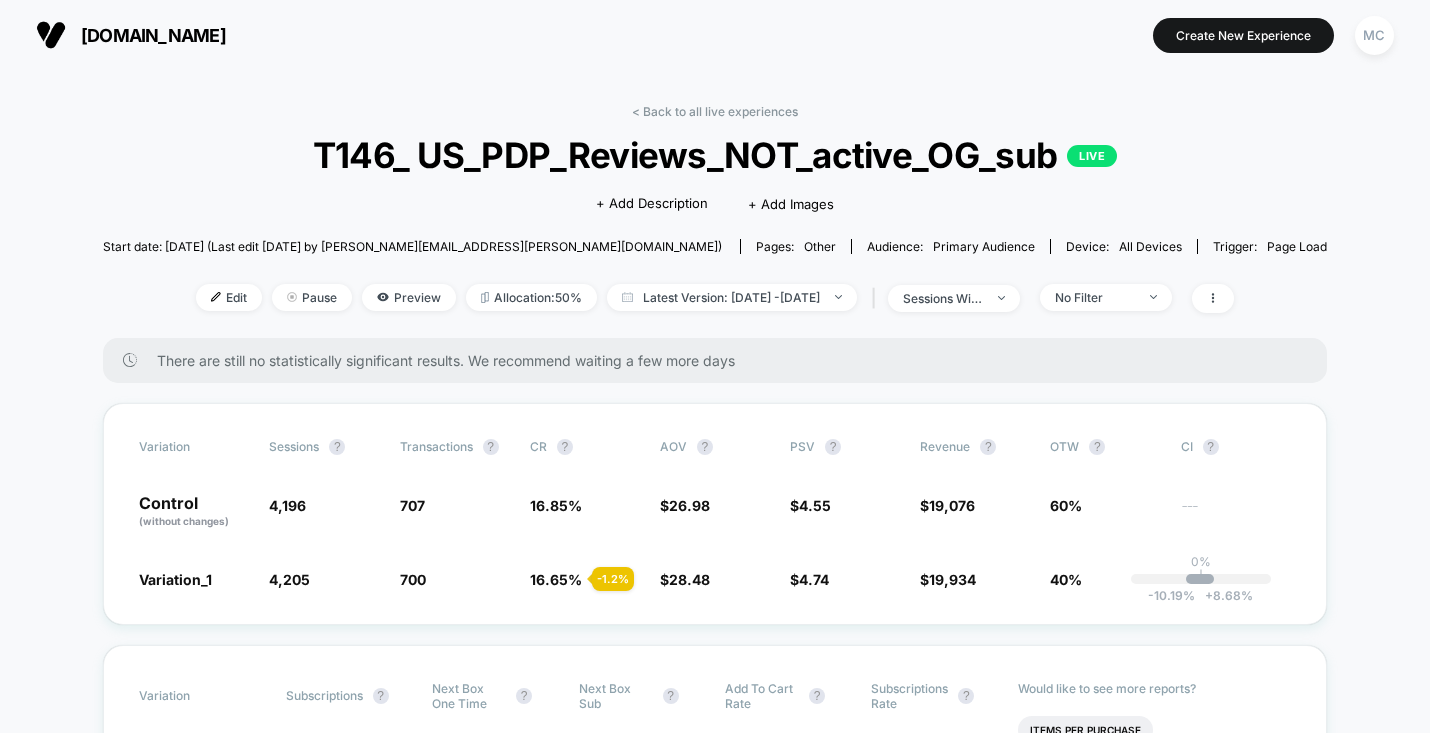 click on "< Back to all live experiences  T146_ US_PDP_Reviews_NOT_active_OG_sub LIVE Click to edit experience details + Add Description + Add Images Start date: [DATE] (Last edit [DATE] by [PERSON_NAME][EMAIL_ADDRESS][PERSON_NAME][DOMAIN_NAME]) Pages: other Audience: Primary Audience Device: all devices Trigger: Page Load Edit Pause  Preview Allocation:  50% Latest Version:     [DATE]    -    [DATE] |   sessions with impression   No Filter" at bounding box center [715, 221] 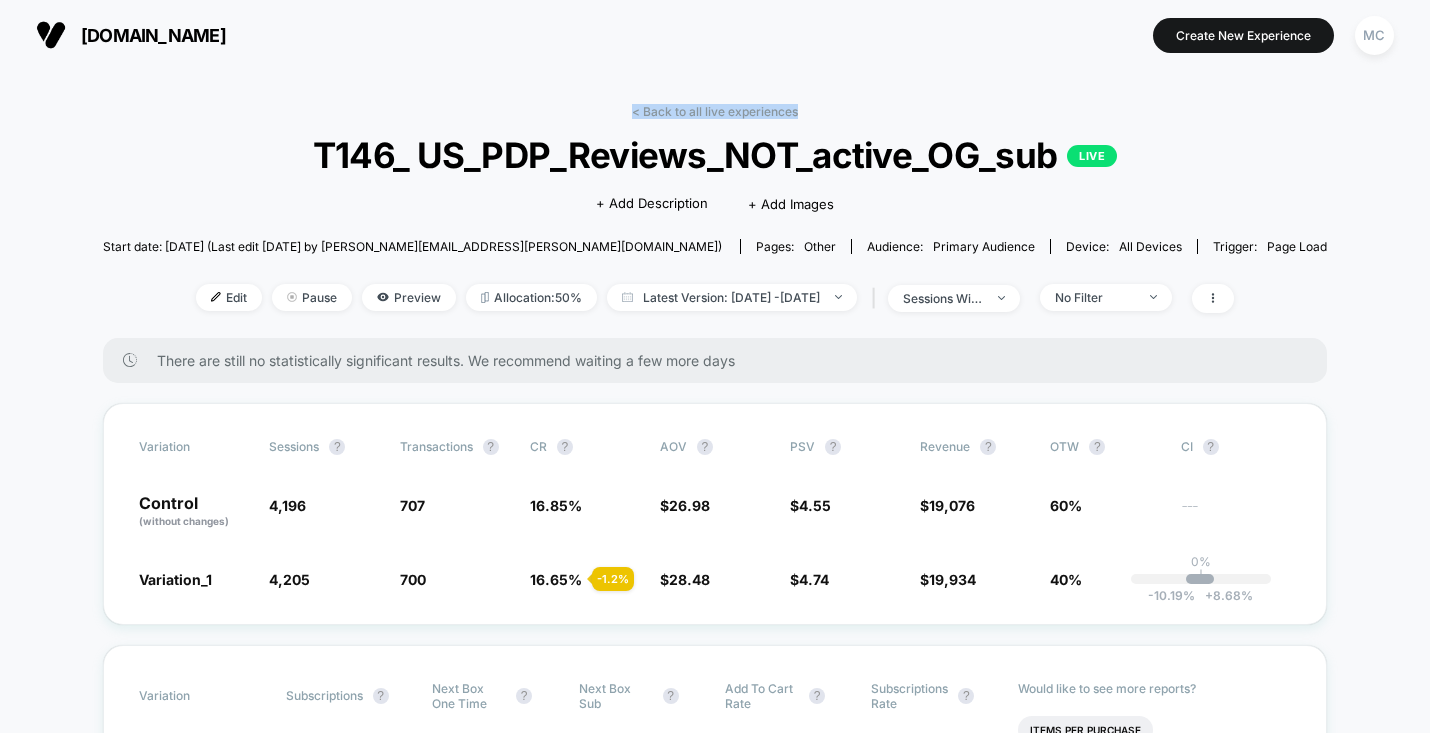 drag, startPoint x: 817, startPoint y: 110, endPoint x: 606, endPoint y: 112, distance: 211.00948 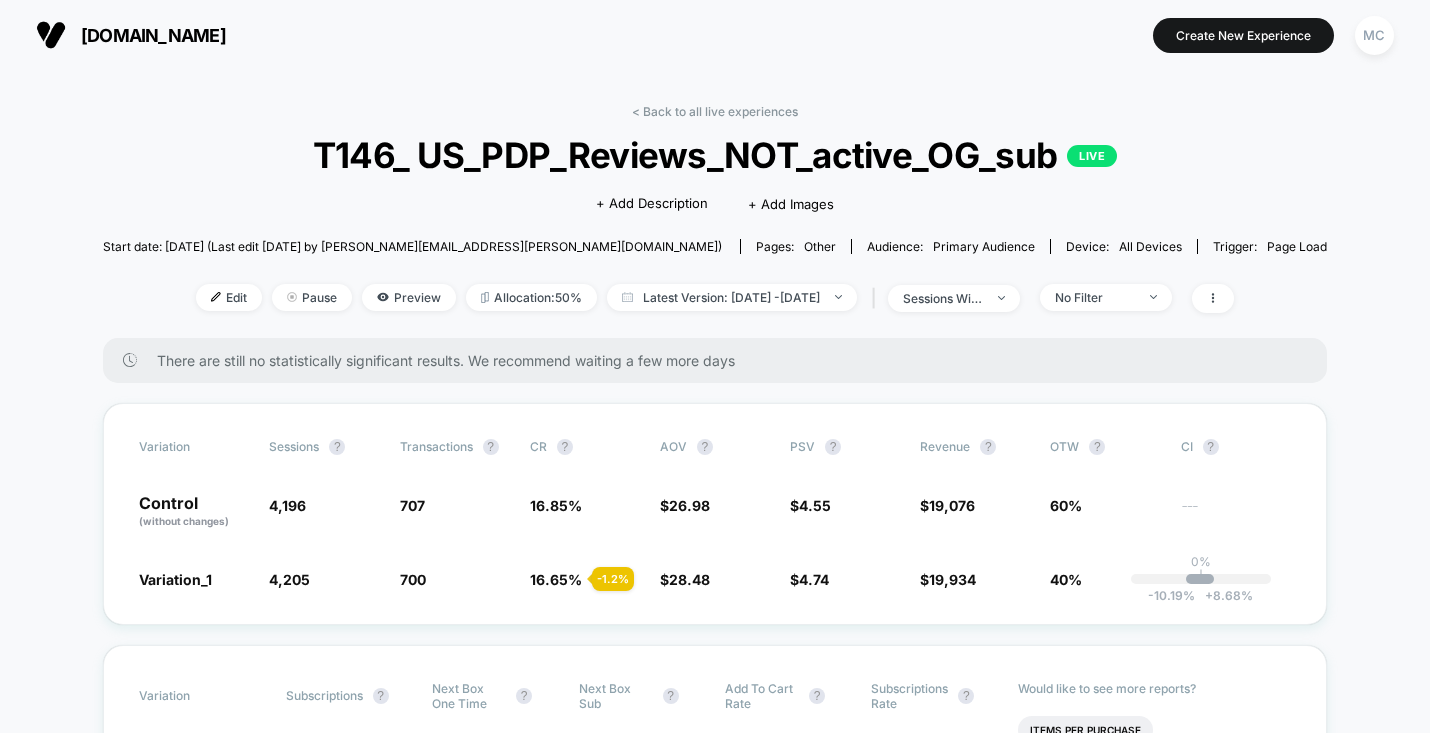 click on "< Back to all live experiences  T146_ US_PDP_Reviews_NOT_active_OG_sub LIVE Click to edit experience details + Add Description + Add Images Start date: [DATE] (Last edit [DATE] by [PERSON_NAME][EMAIL_ADDRESS][PERSON_NAME][DOMAIN_NAME]) Pages: other Audience: Primary Audience Device: all devices Trigger: Page Load Edit Pause  Preview Allocation:  50% Latest Version:     [DATE]    -    [DATE] |   sessions with impression   No Filter" at bounding box center [715, 221] 